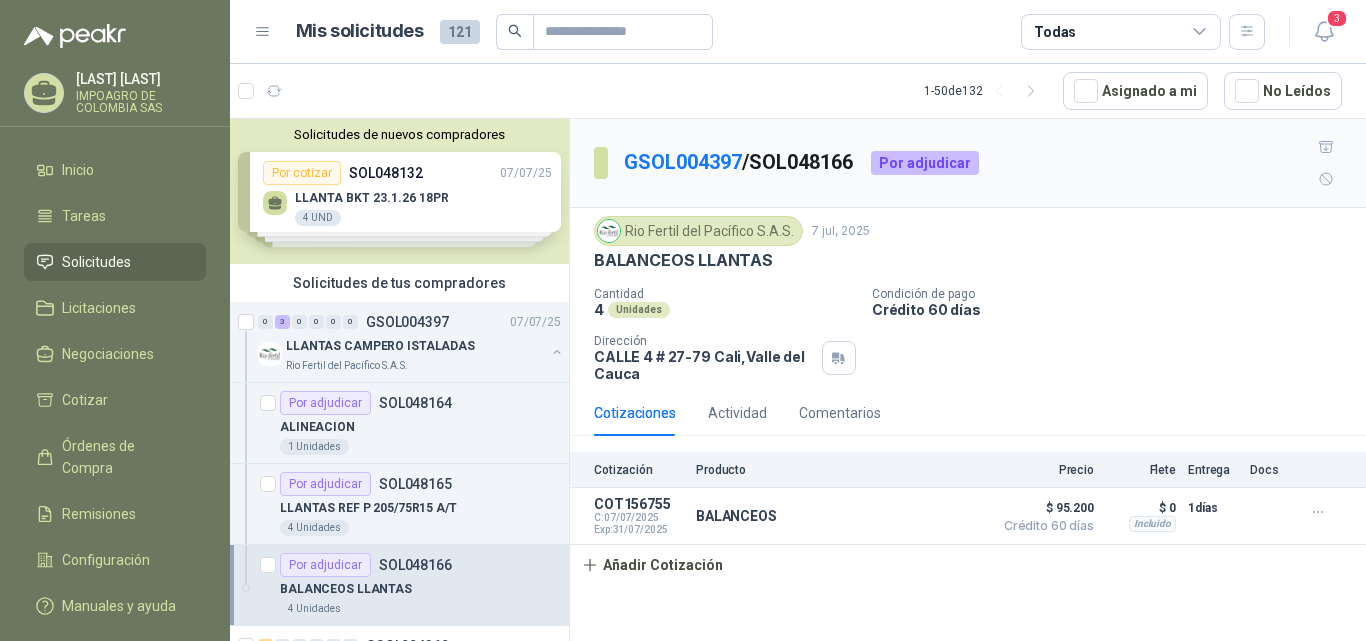 scroll, scrollTop: 0, scrollLeft: 0, axis: both 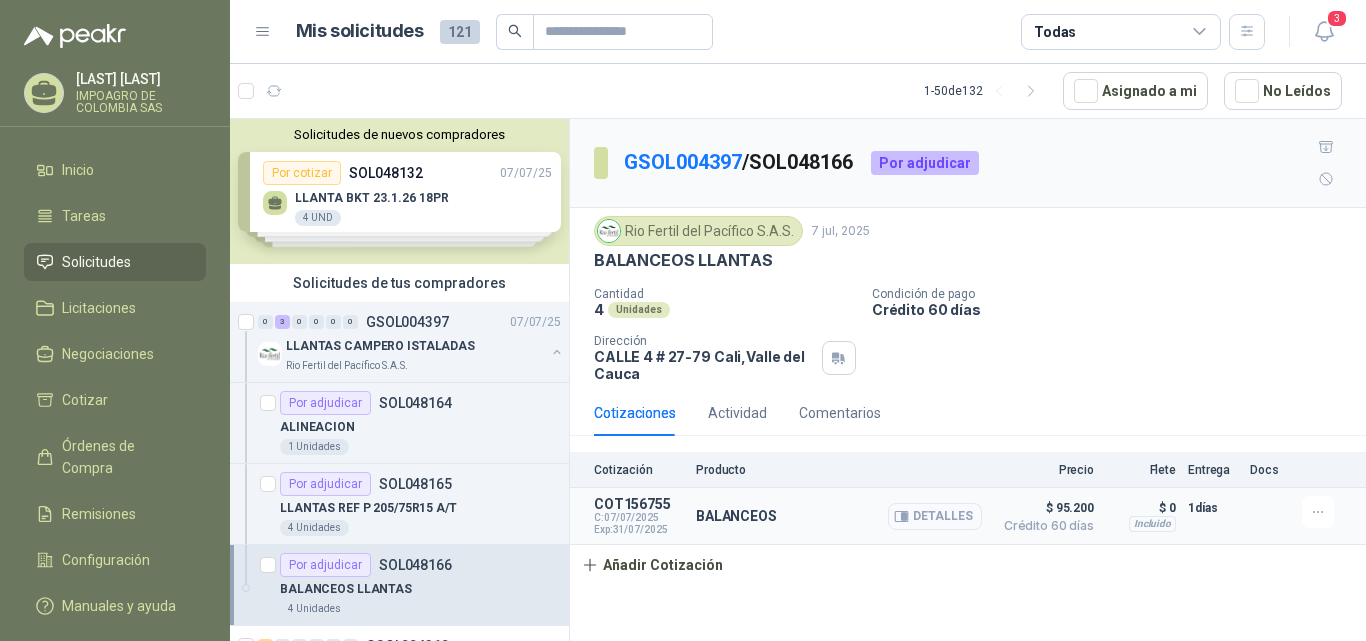 click on "Detalles" at bounding box center (935, 516) 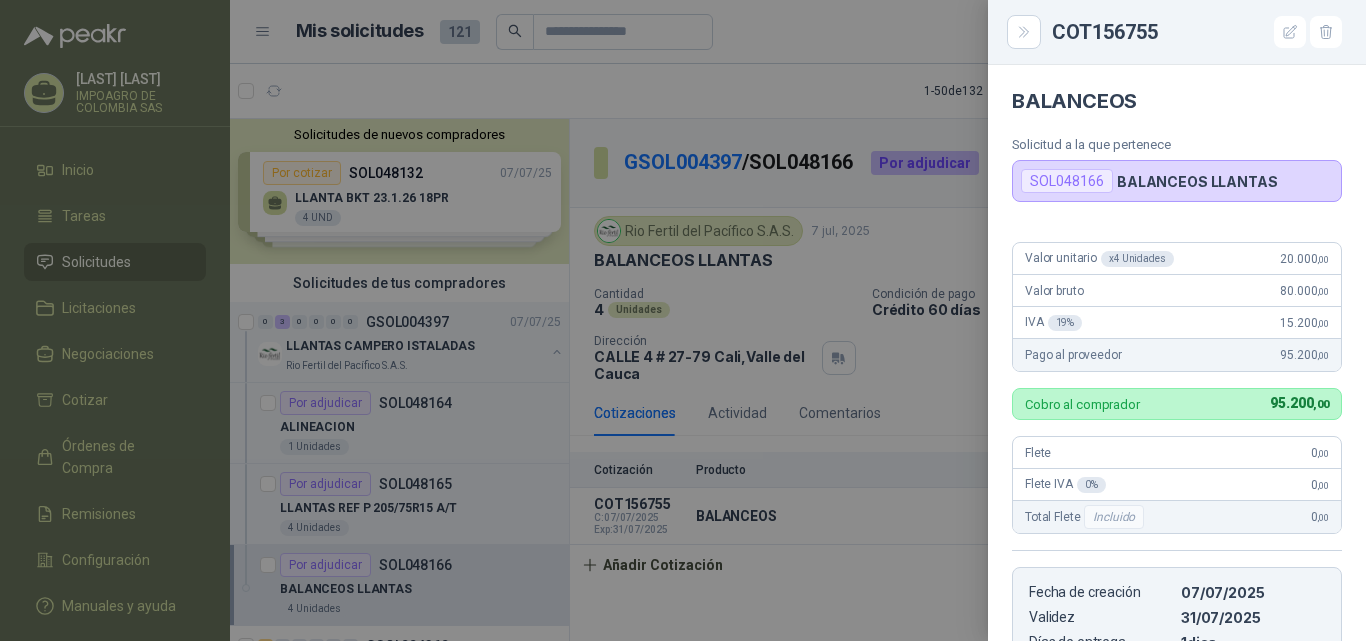 click at bounding box center [683, 320] 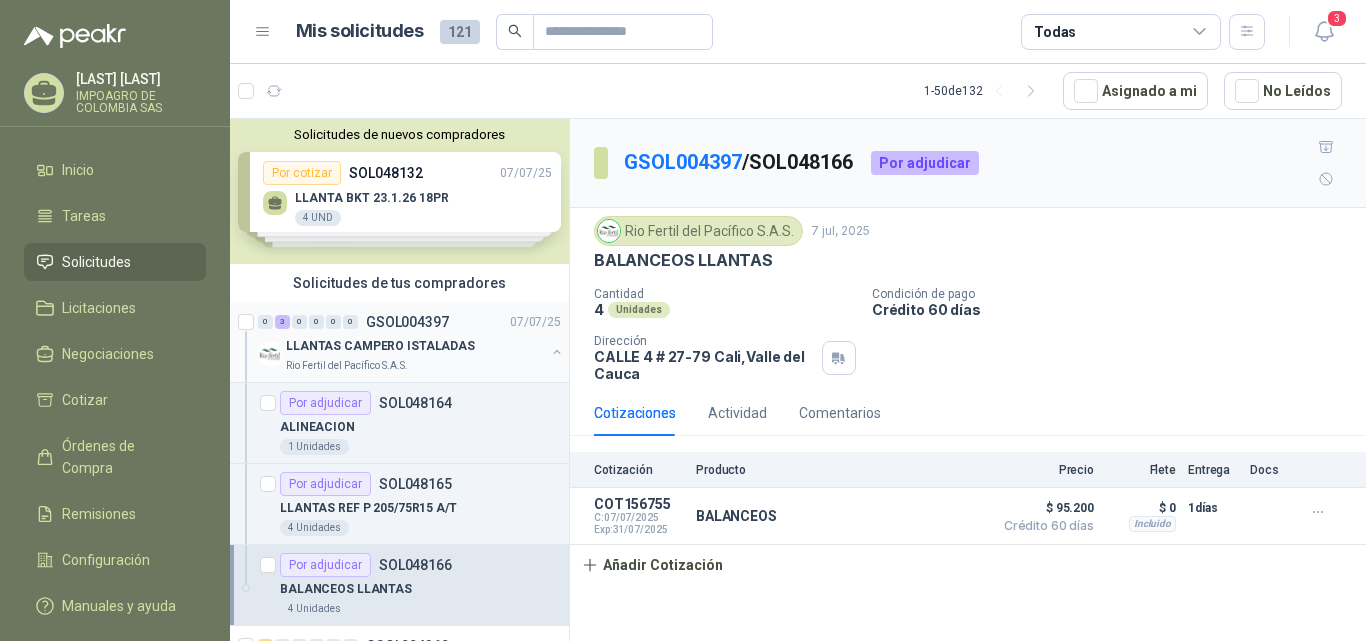 click on "LLANTAS CAMPERO ISTALADAS" at bounding box center [415, 346] 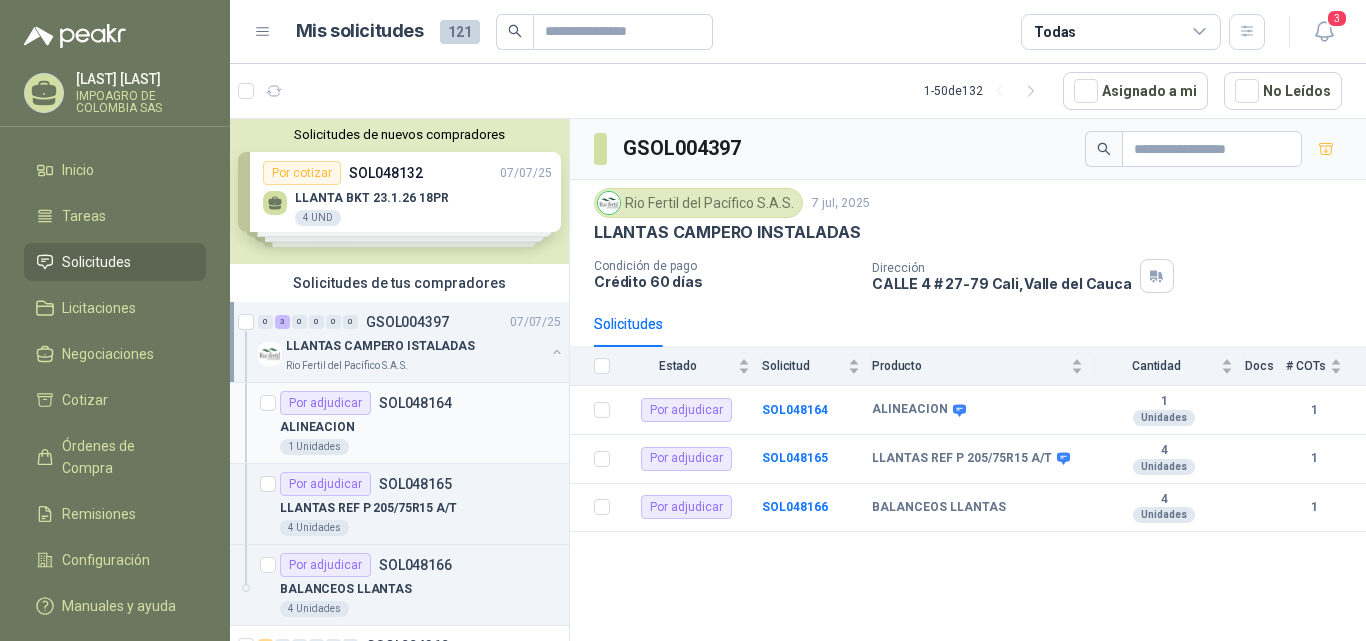 click on "ALINEACION" at bounding box center [317, 427] 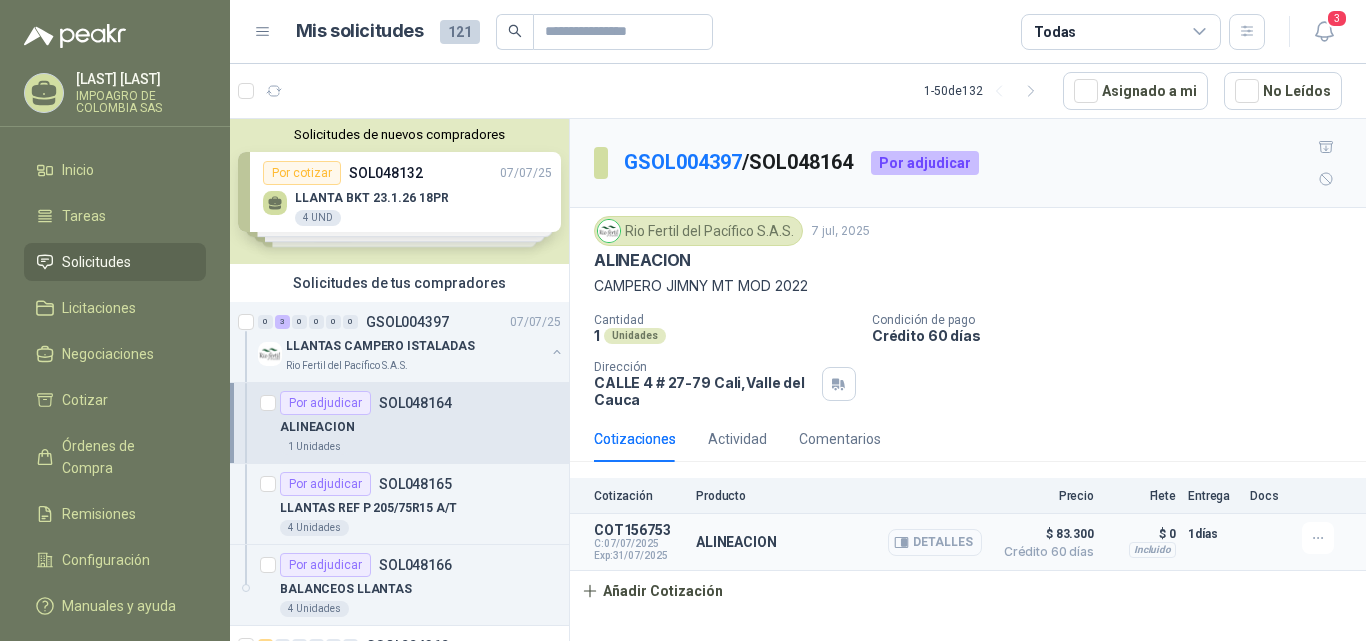 click on "Detalles" at bounding box center (935, 542) 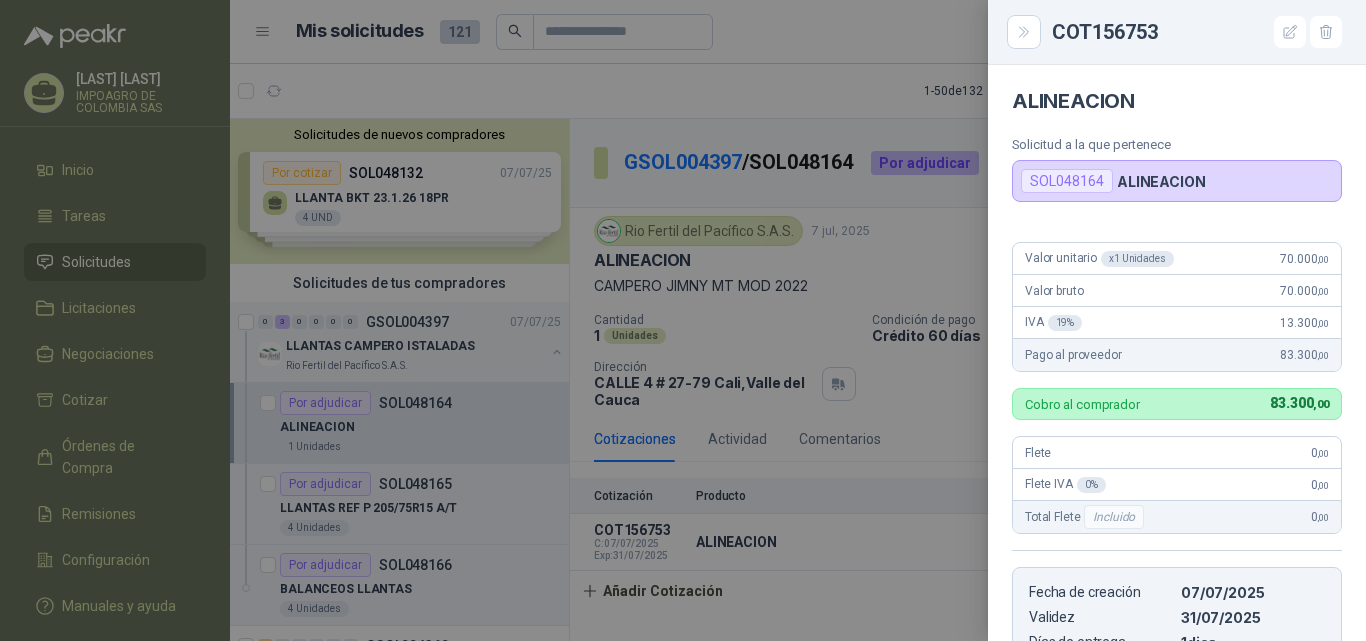 click at bounding box center [683, 320] 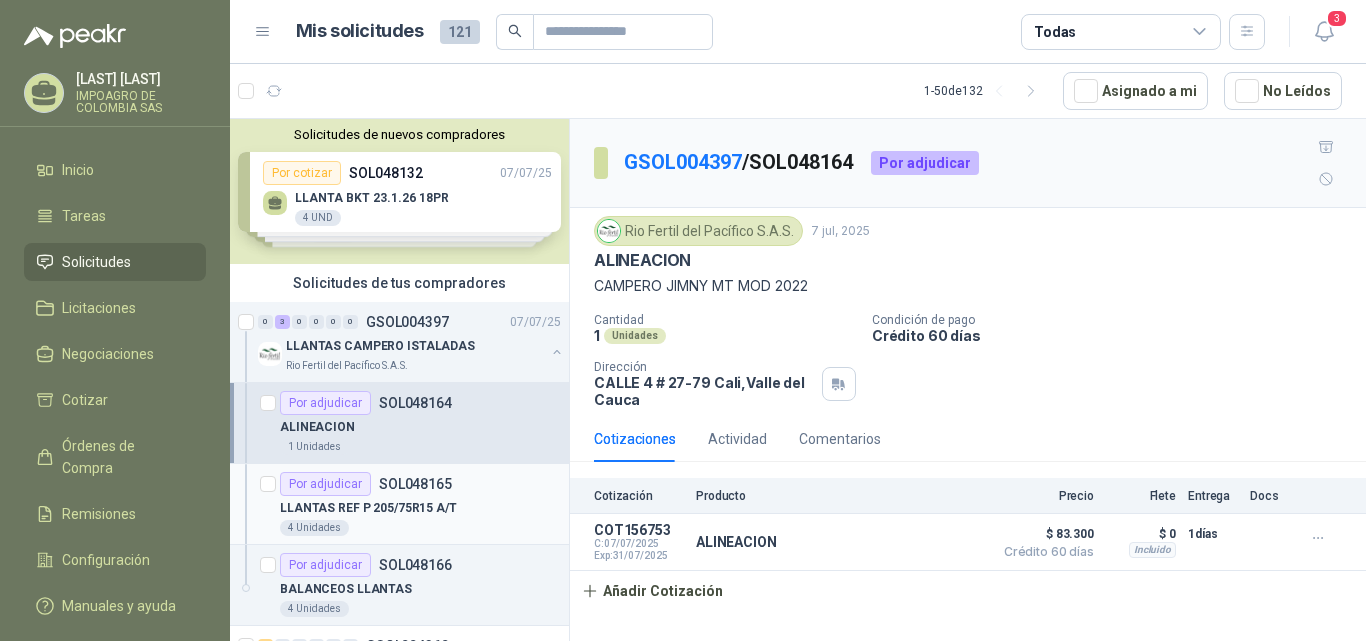 click on "LLANTAS REF P 205/75R15 A/T" at bounding box center [368, 508] 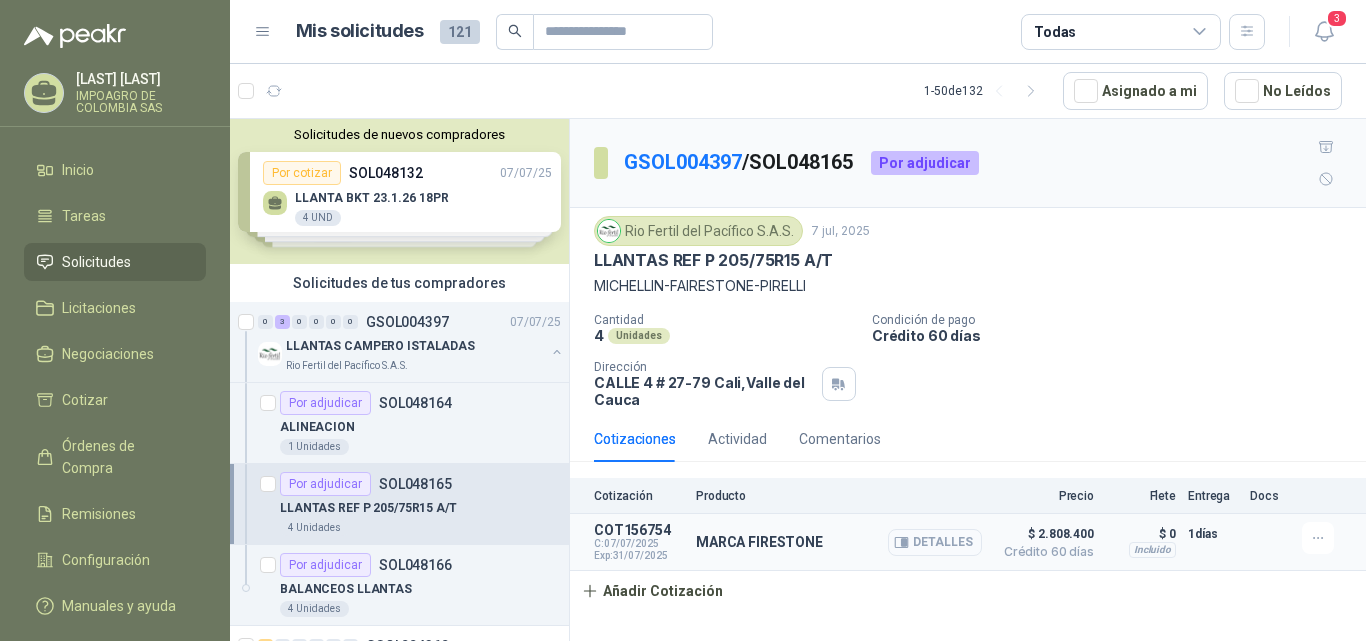click on "Detalles" at bounding box center [935, 542] 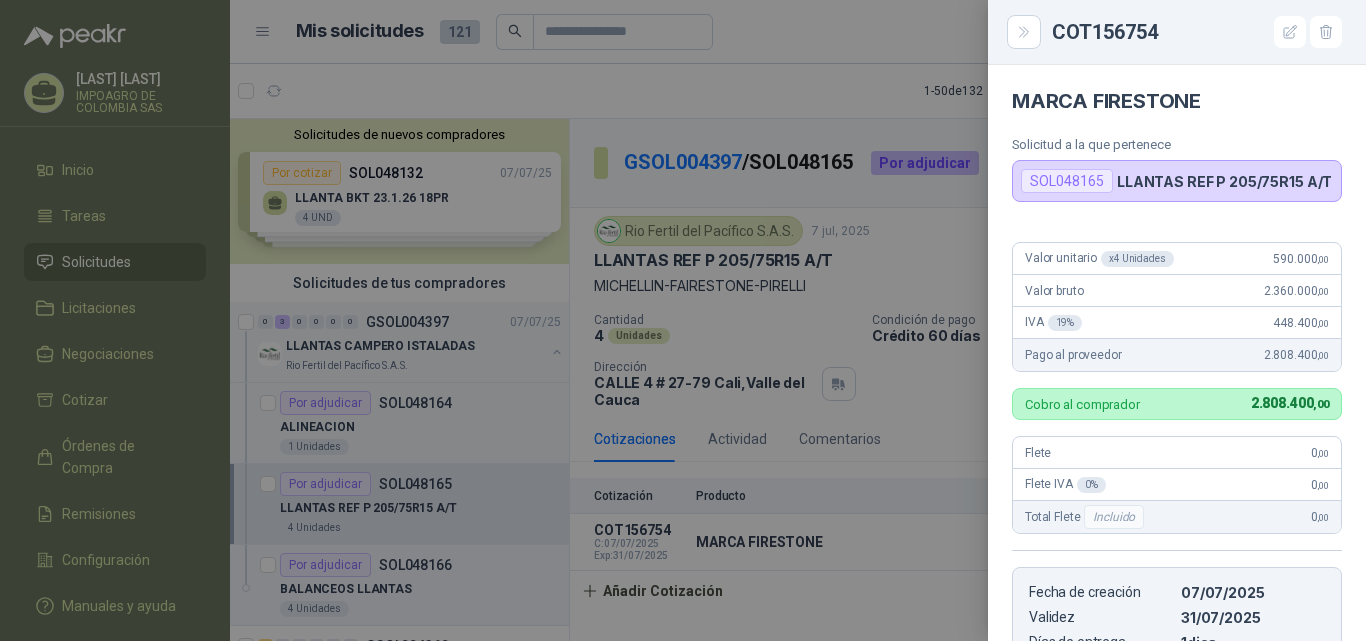 click at bounding box center (683, 320) 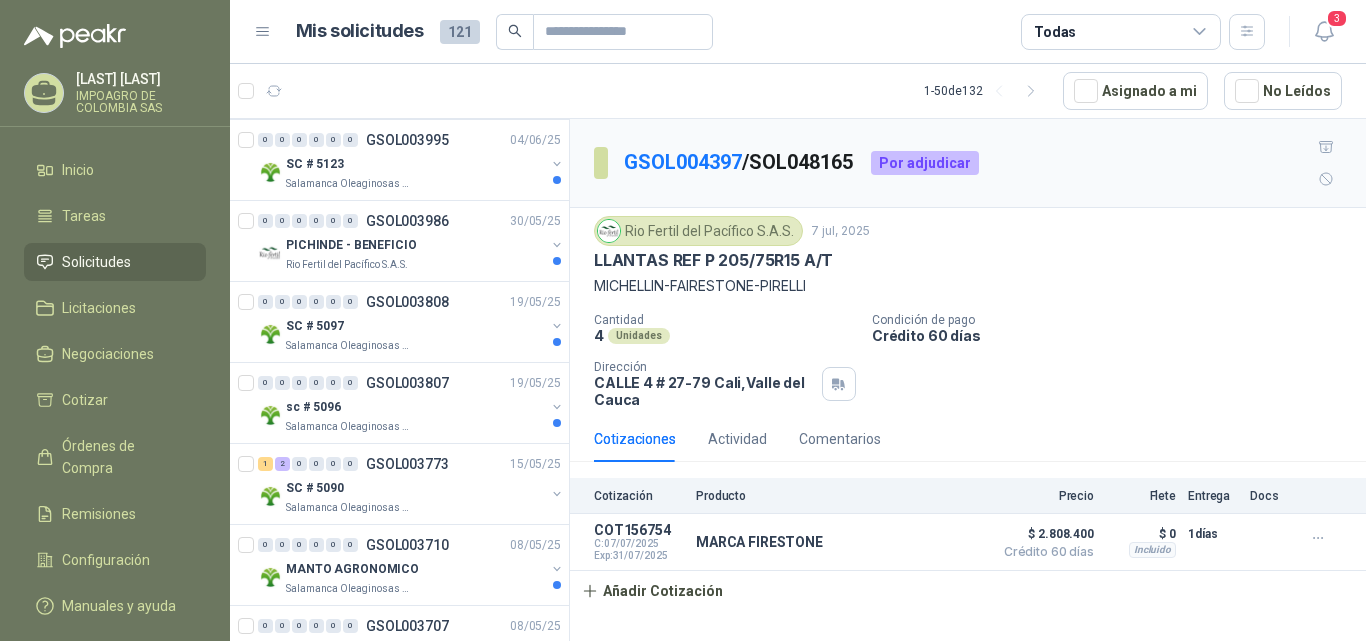scroll, scrollTop: 0, scrollLeft: 0, axis: both 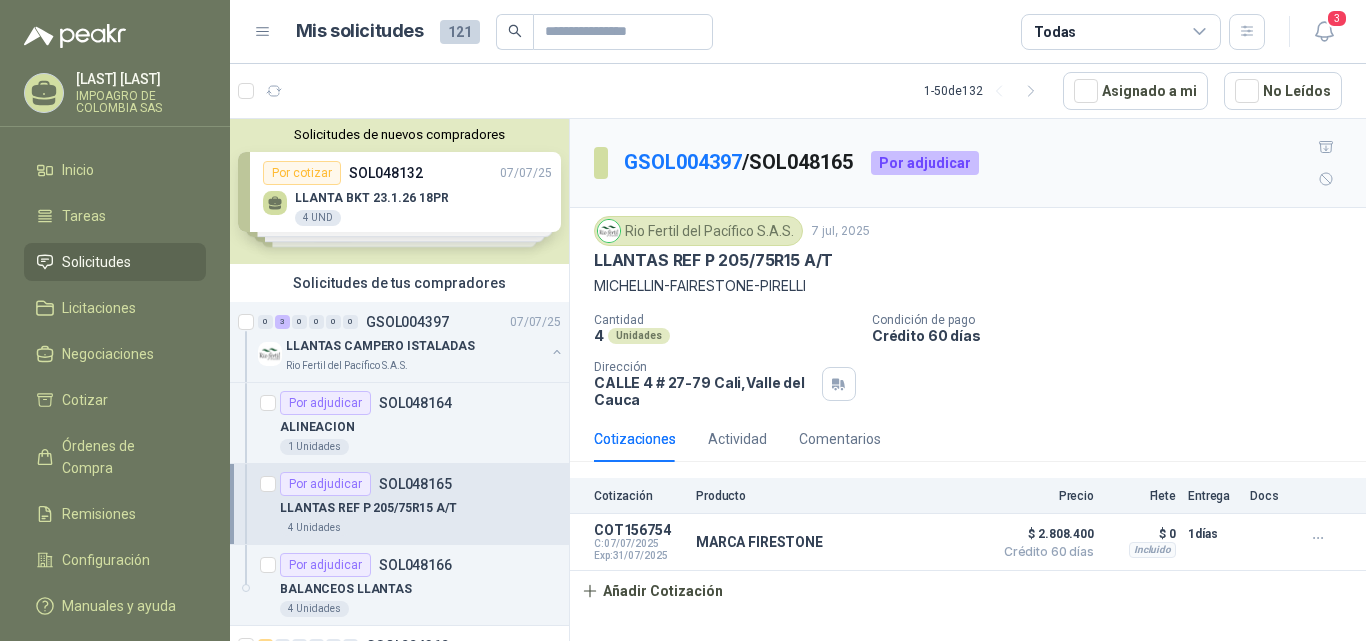 click on "Solicitudes" at bounding box center [96, 262] 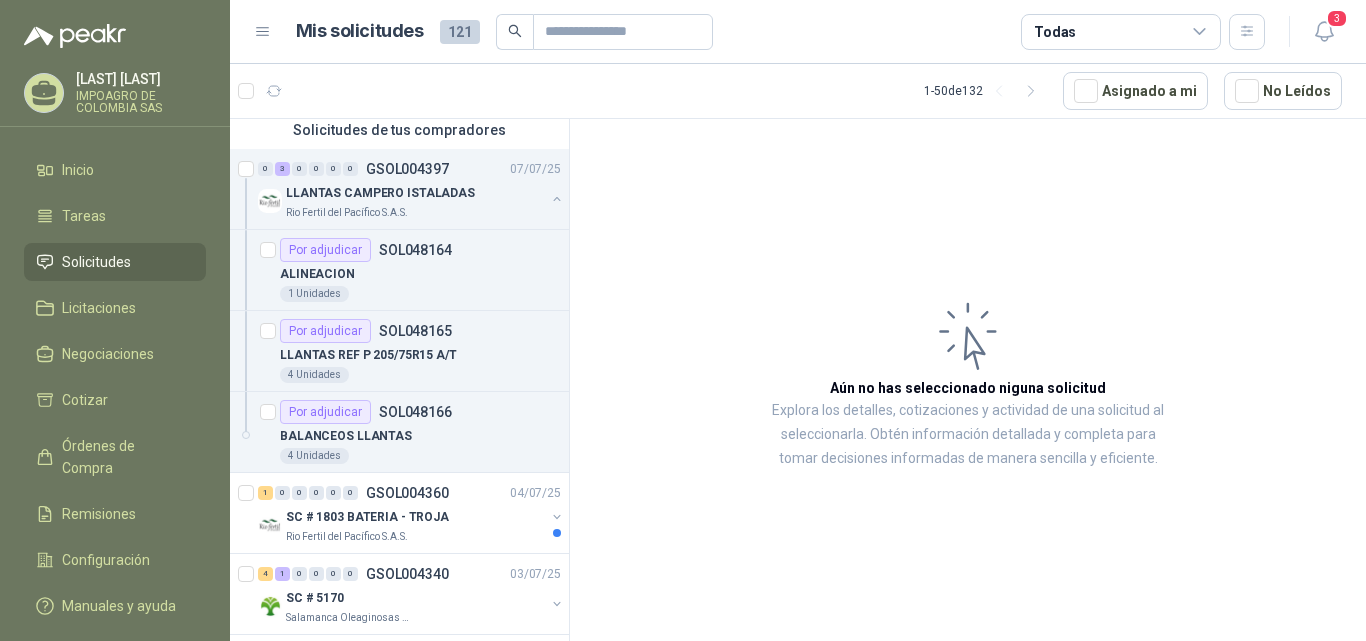 scroll, scrollTop: 255, scrollLeft: 0, axis: vertical 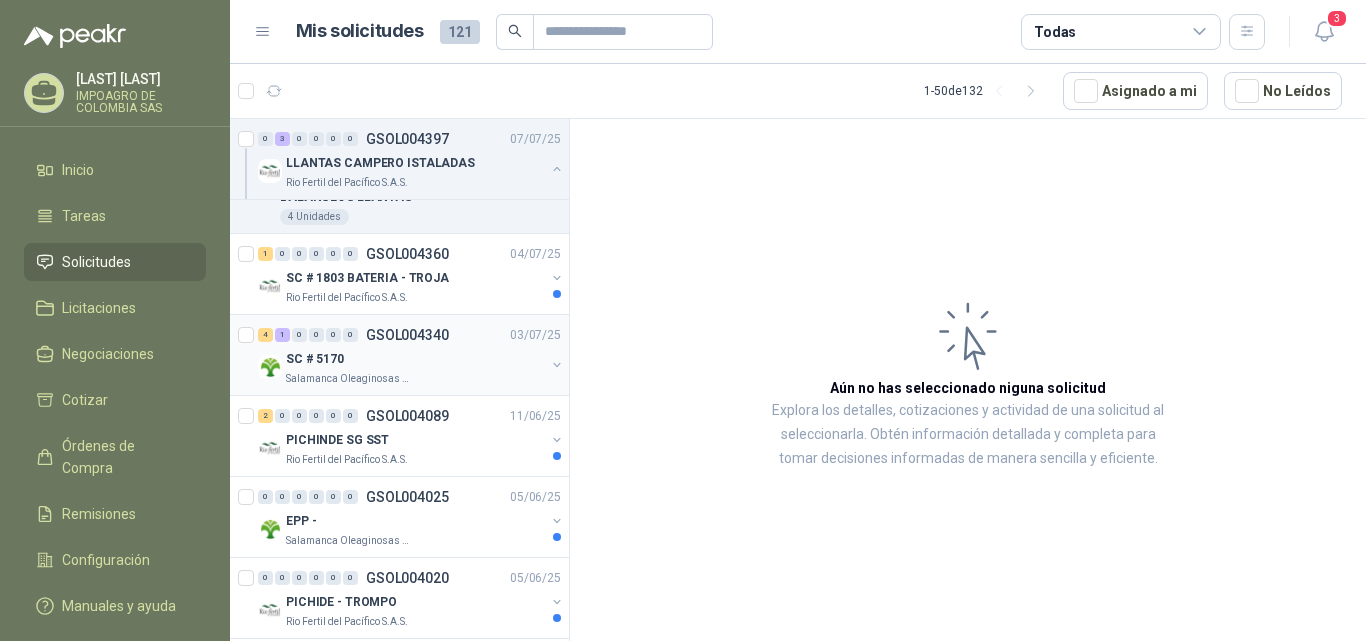 click on "SC # 5170" at bounding box center [415, 359] 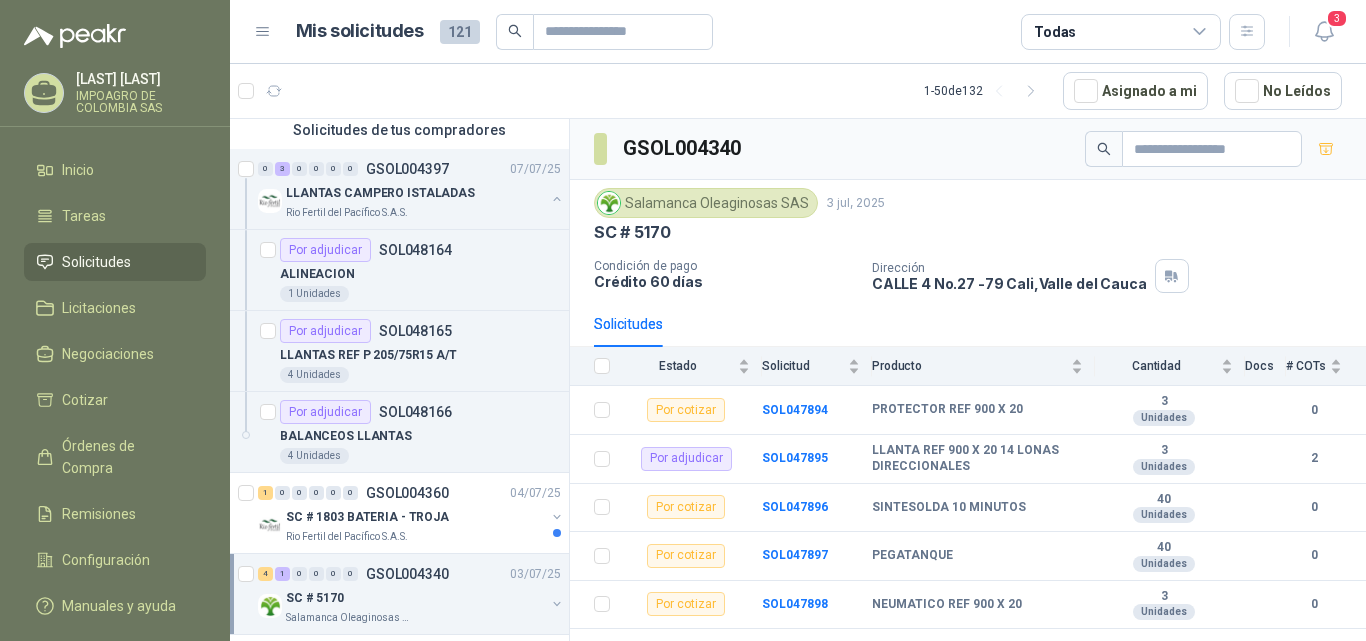 scroll, scrollTop: 0, scrollLeft: 0, axis: both 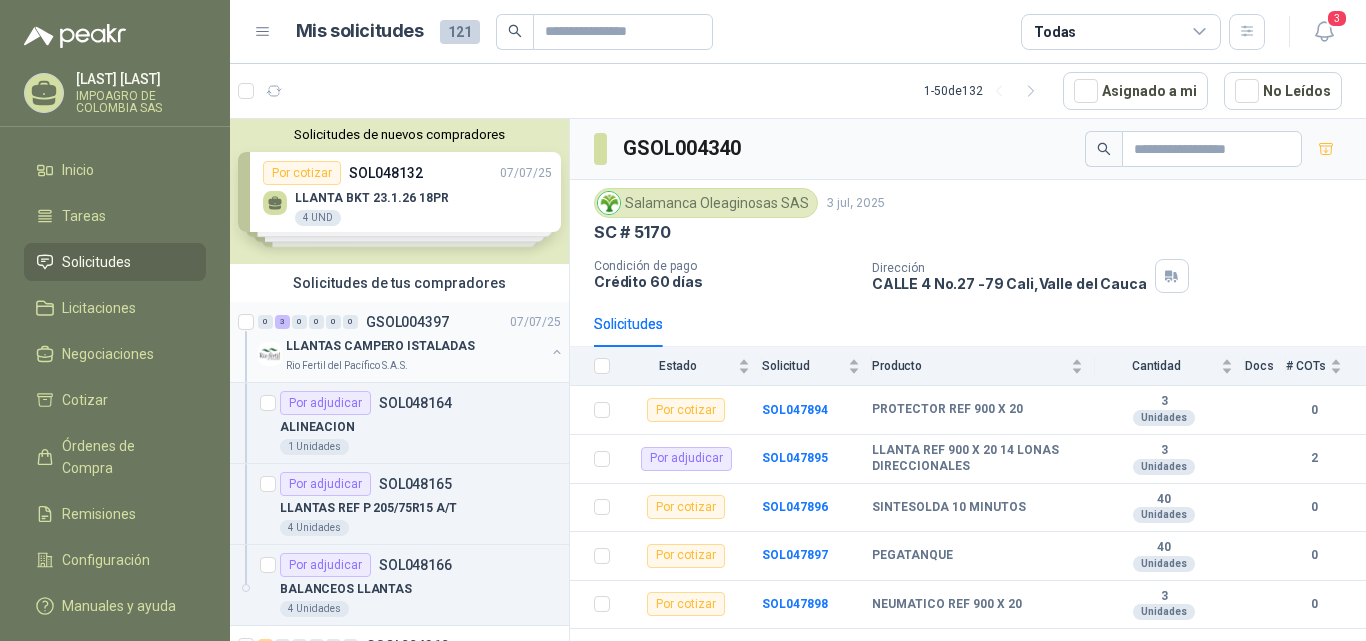 click on "LLANTAS CAMPERO ISTALADAS" at bounding box center [380, 346] 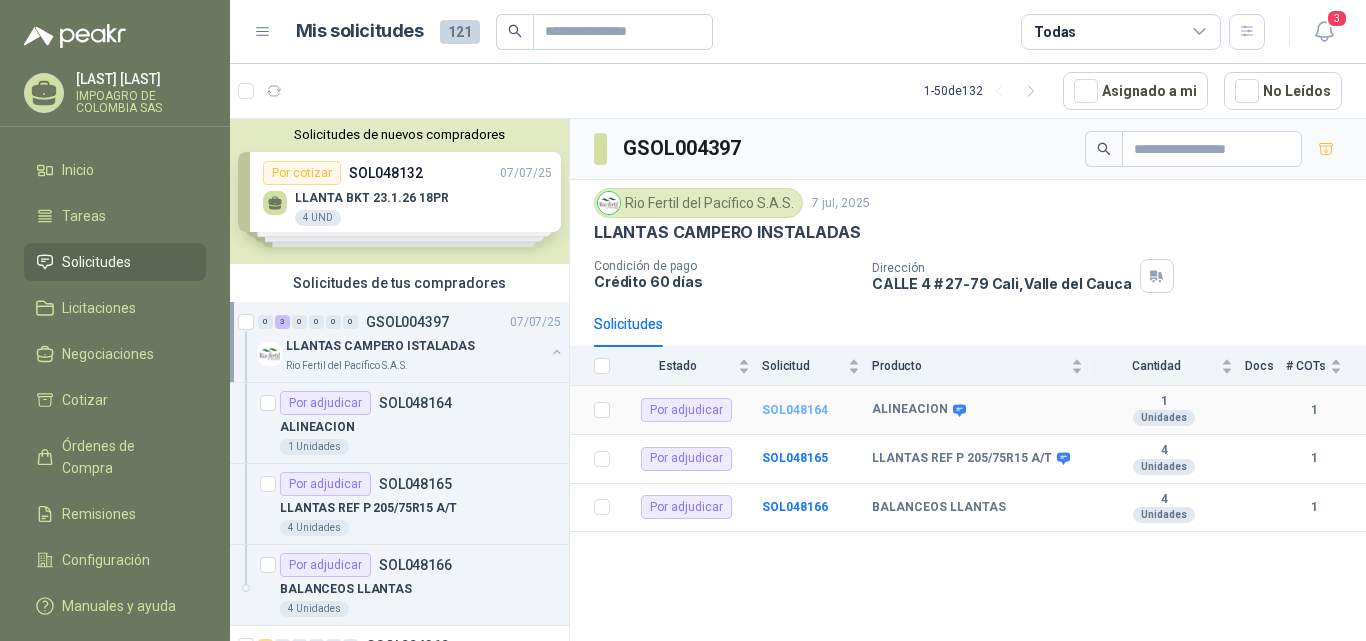 click on "SOL048164" at bounding box center [795, 410] 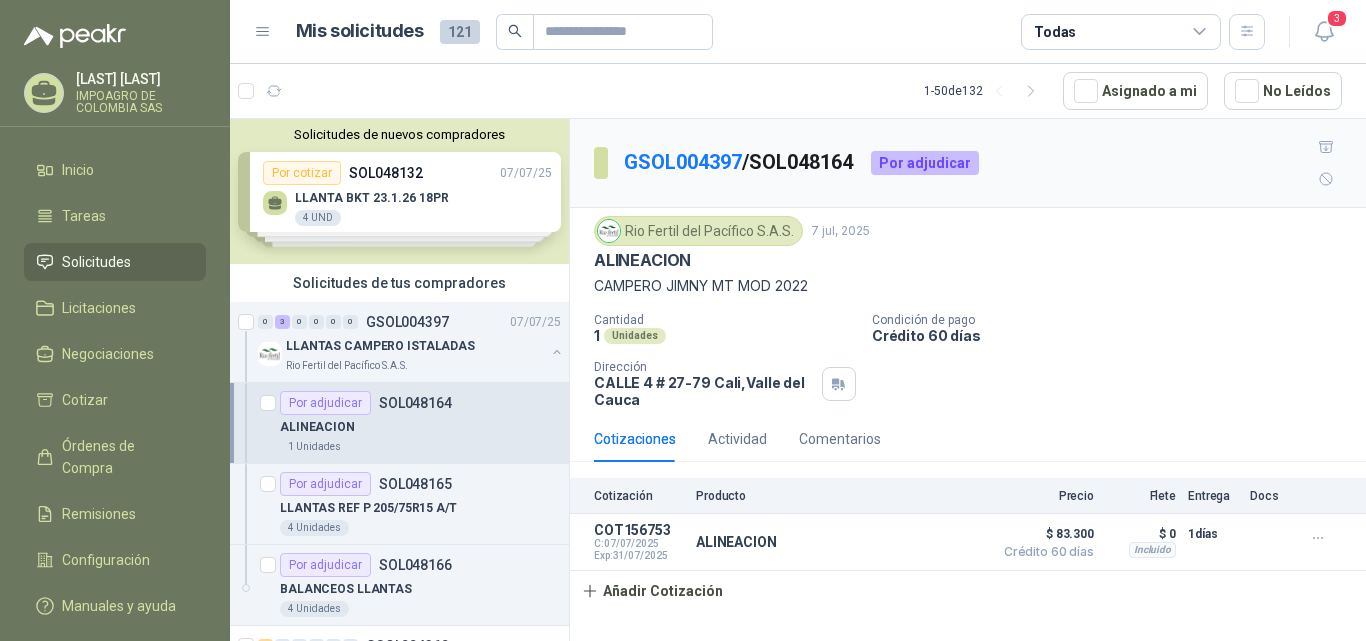click on "Solicitudes de nuevos compradores Por cotizar SOL047532 [DATE]   BUGGI 4   Unidades Por cotizar SOL047523 [DATE]   BUGGI 4   Unidades Por cotizar SOL046677 [DATE]   NEUMATICO 17.00 X 20 VALVULA LARGA       15   UND  ¿Quieres recibir  cientos de solicitudes de compra  como estas todos los días? Agenda una reunión" at bounding box center [399, 191] 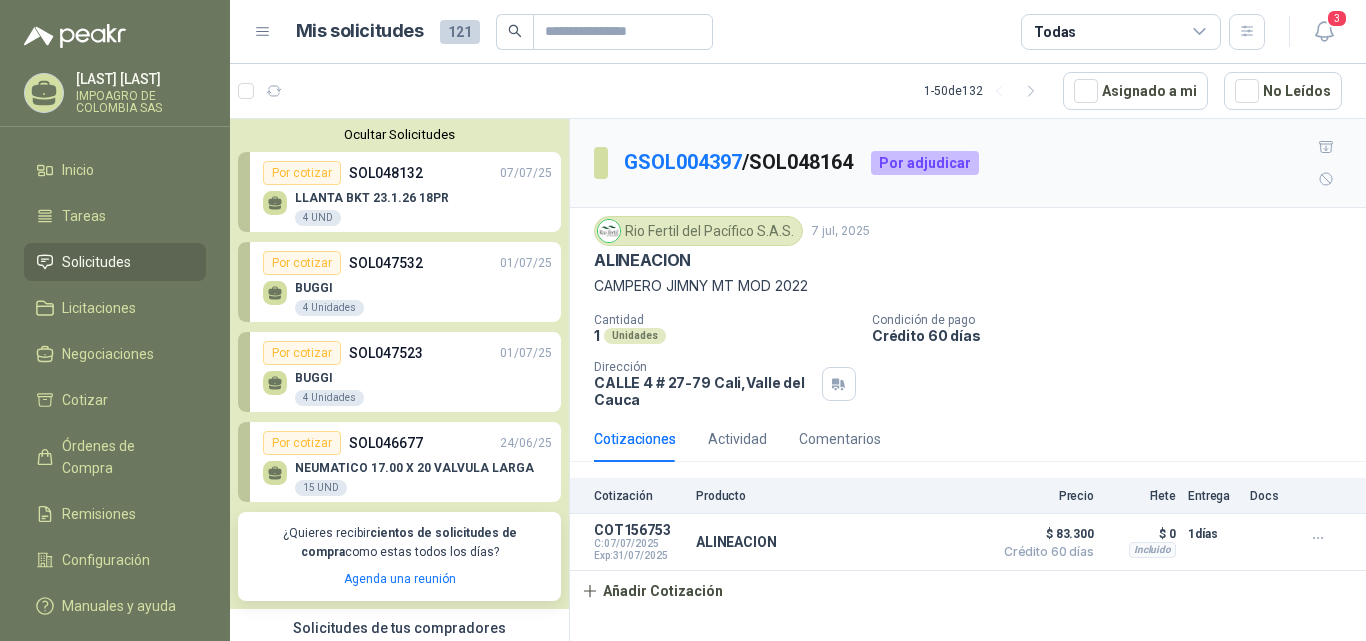 click on "LLANTA BKT 23.1.26 18PR 4   UND" at bounding box center (407, 206) 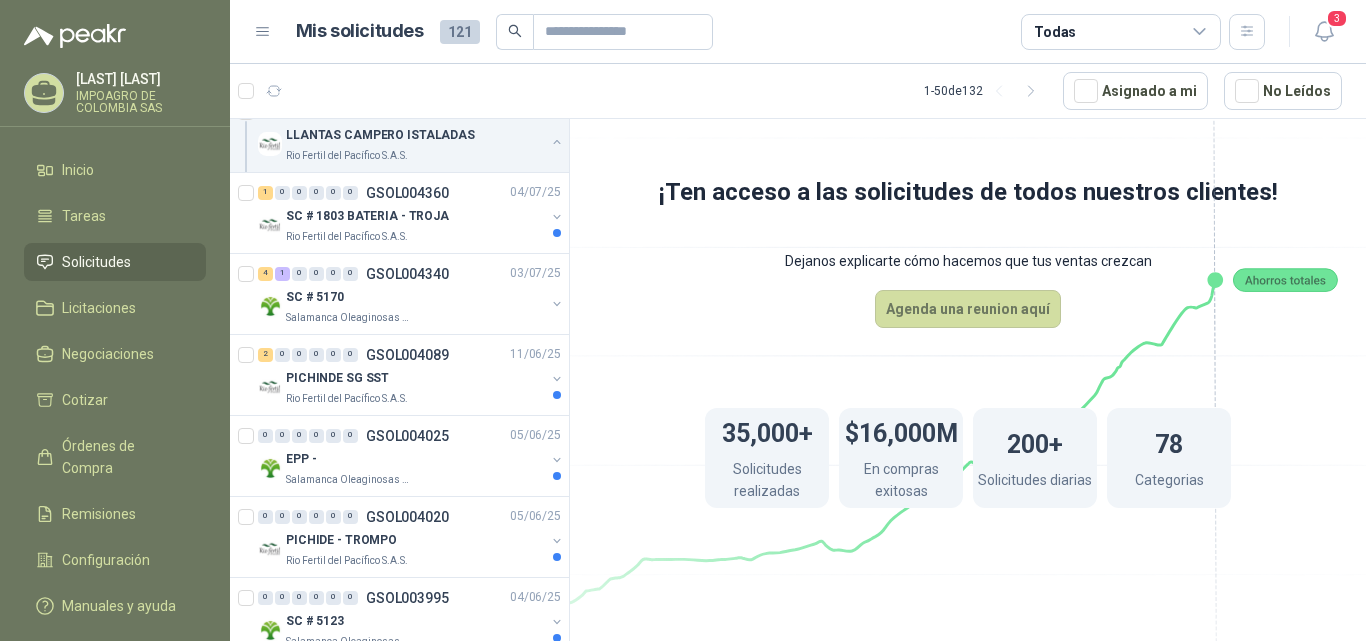 scroll, scrollTop: 780, scrollLeft: 0, axis: vertical 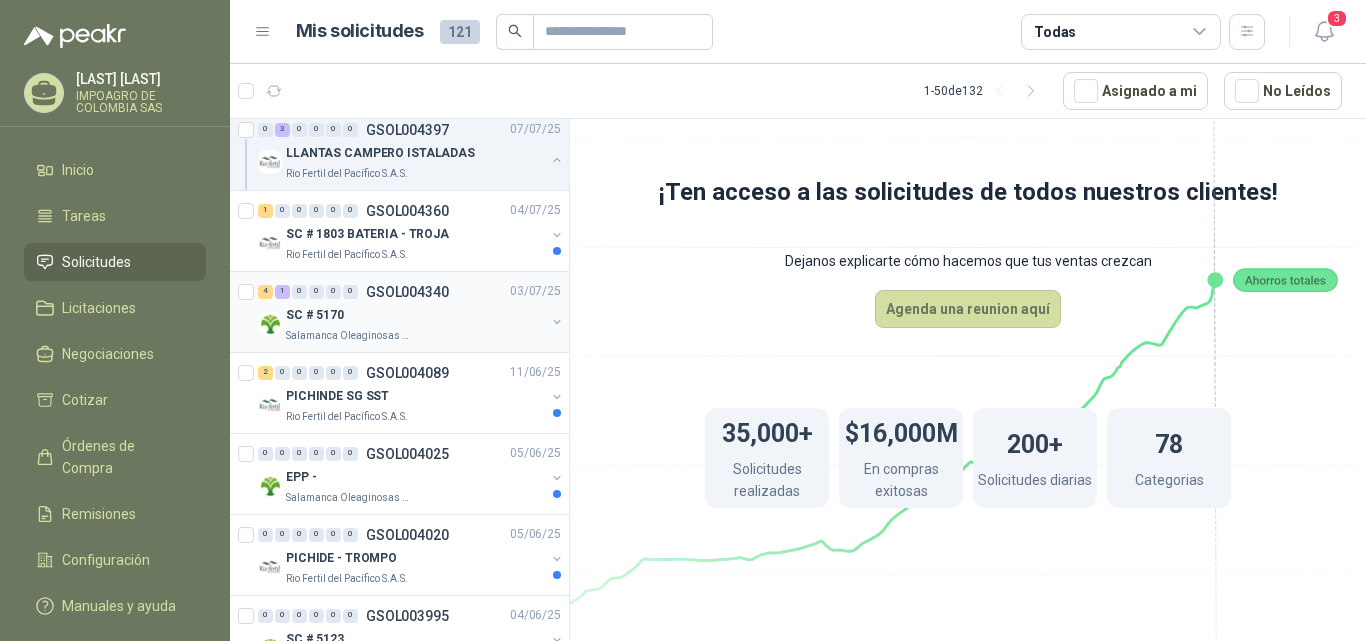 click on "SC # 5170" at bounding box center (415, 316) 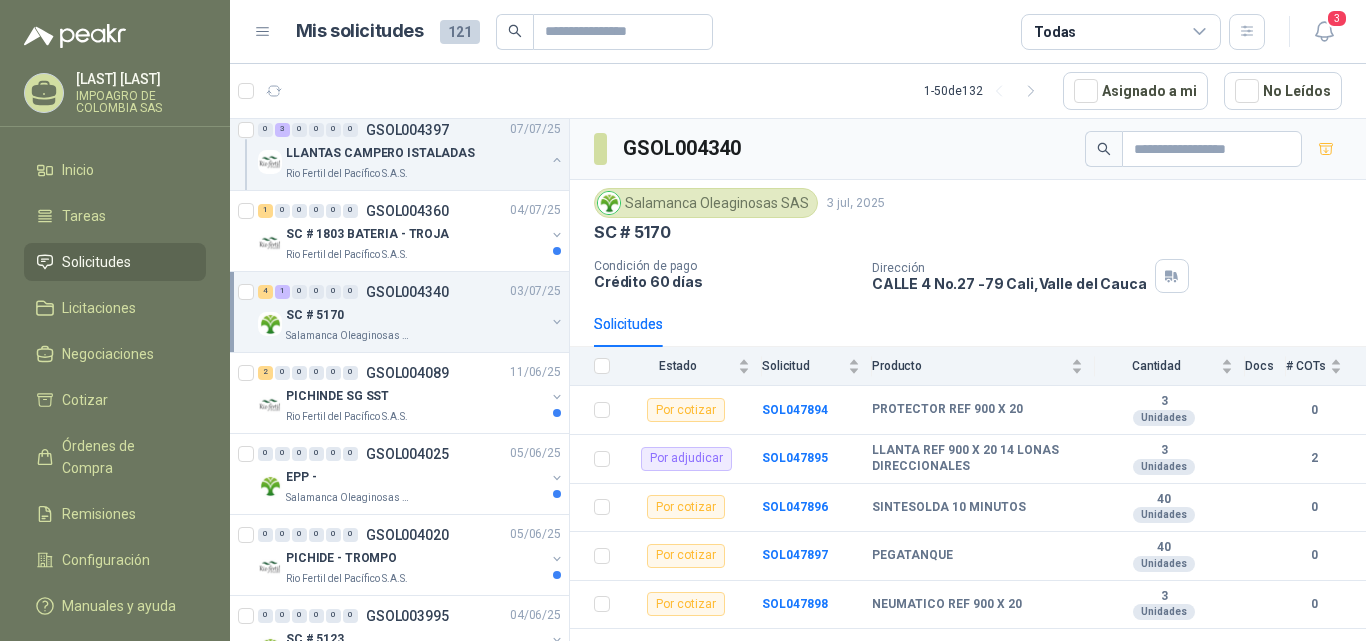click on "4   1   0   0   0   0   GSOL004340 [DATE]   SC # 5170 [COMPANY]" at bounding box center (411, 312) 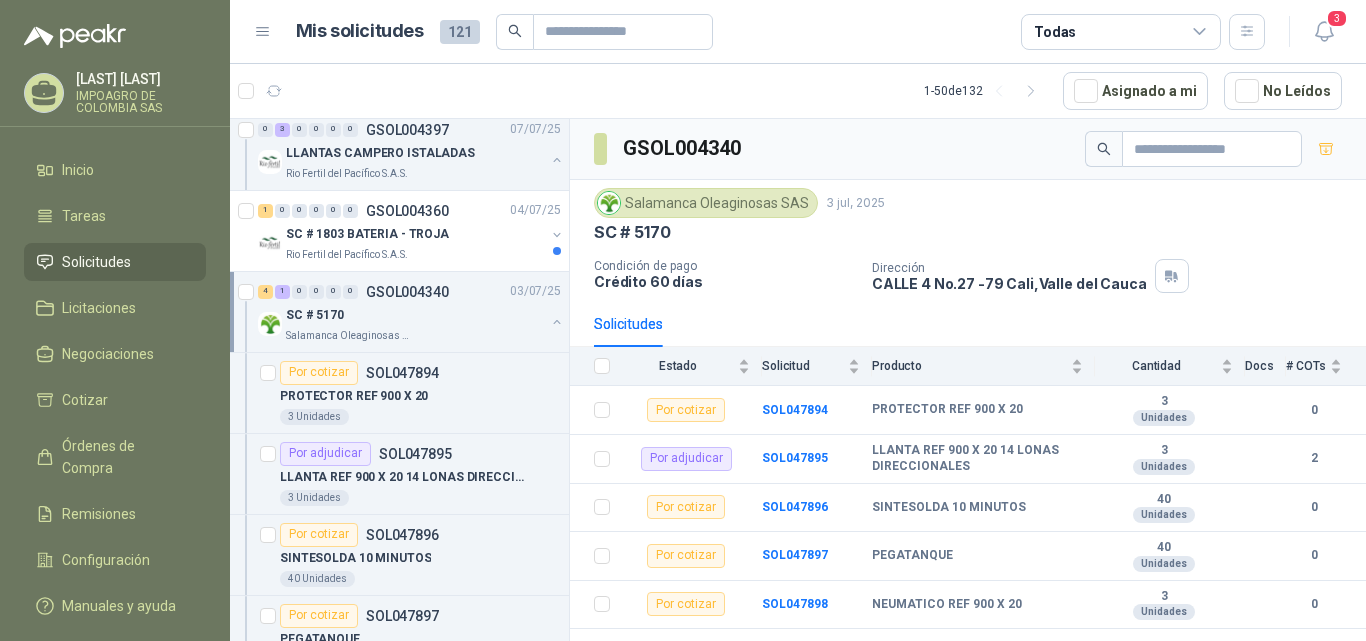 click on "121" at bounding box center [460, 32] 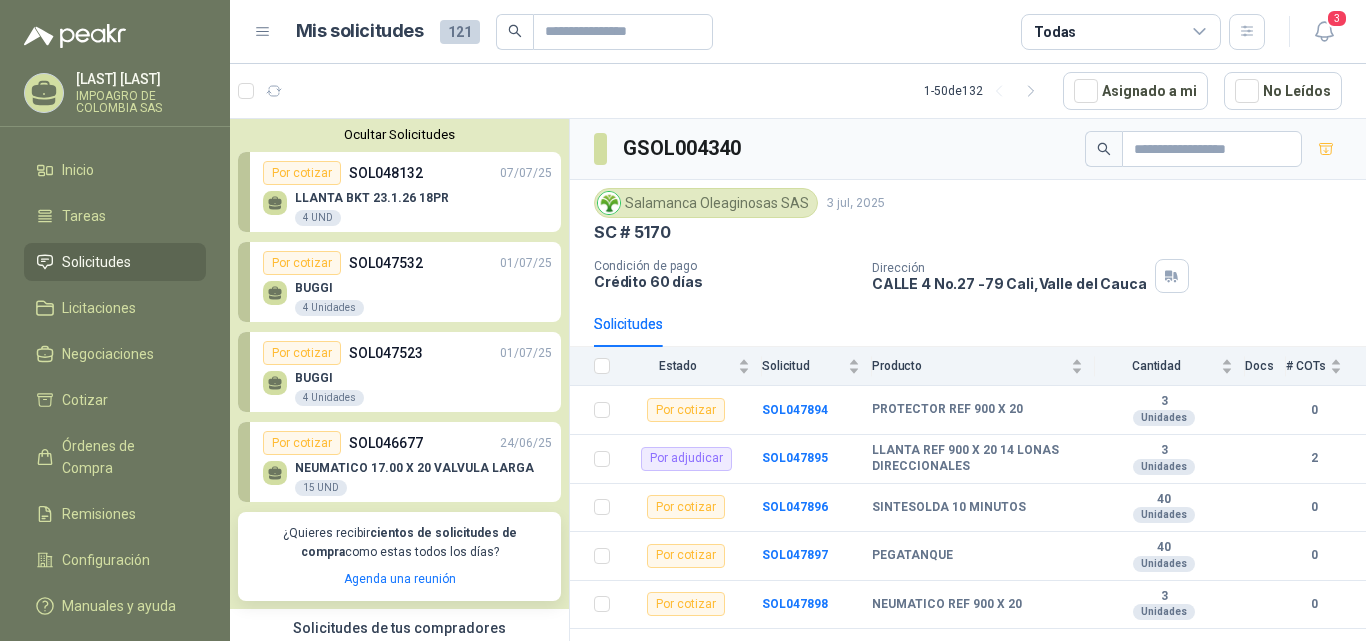 click on "Ocultar Solicitudes" at bounding box center (399, 134) 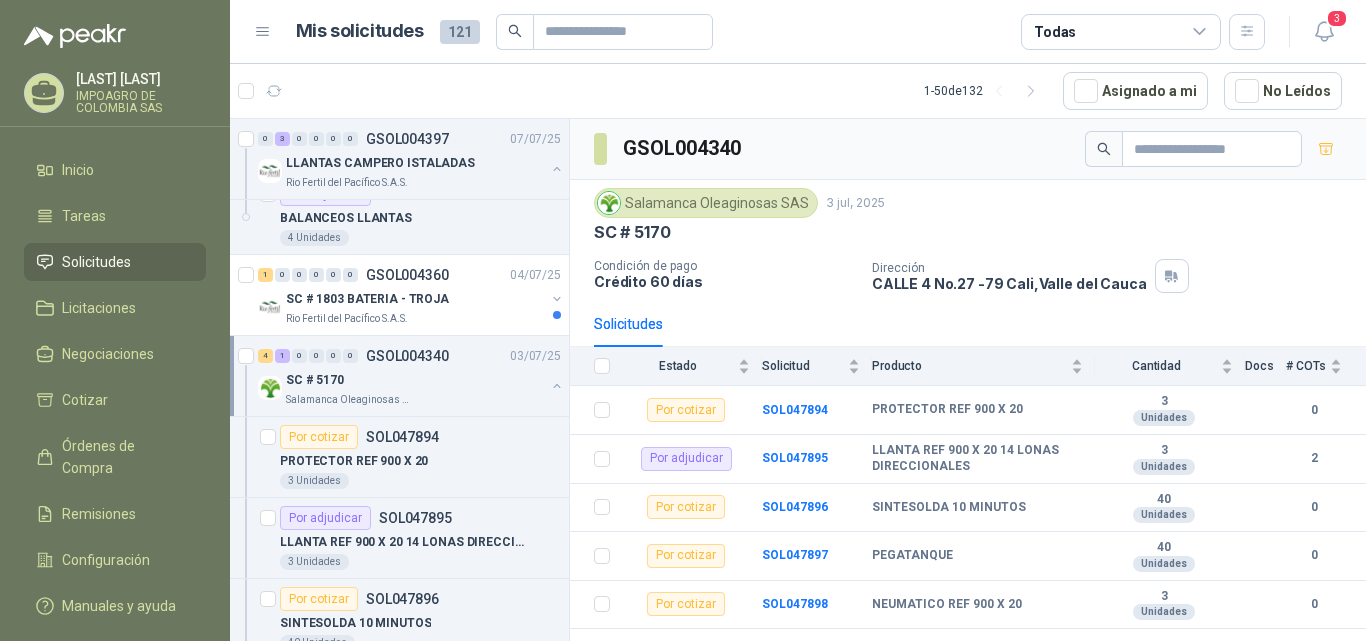 scroll, scrollTop: 390, scrollLeft: 0, axis: vertical 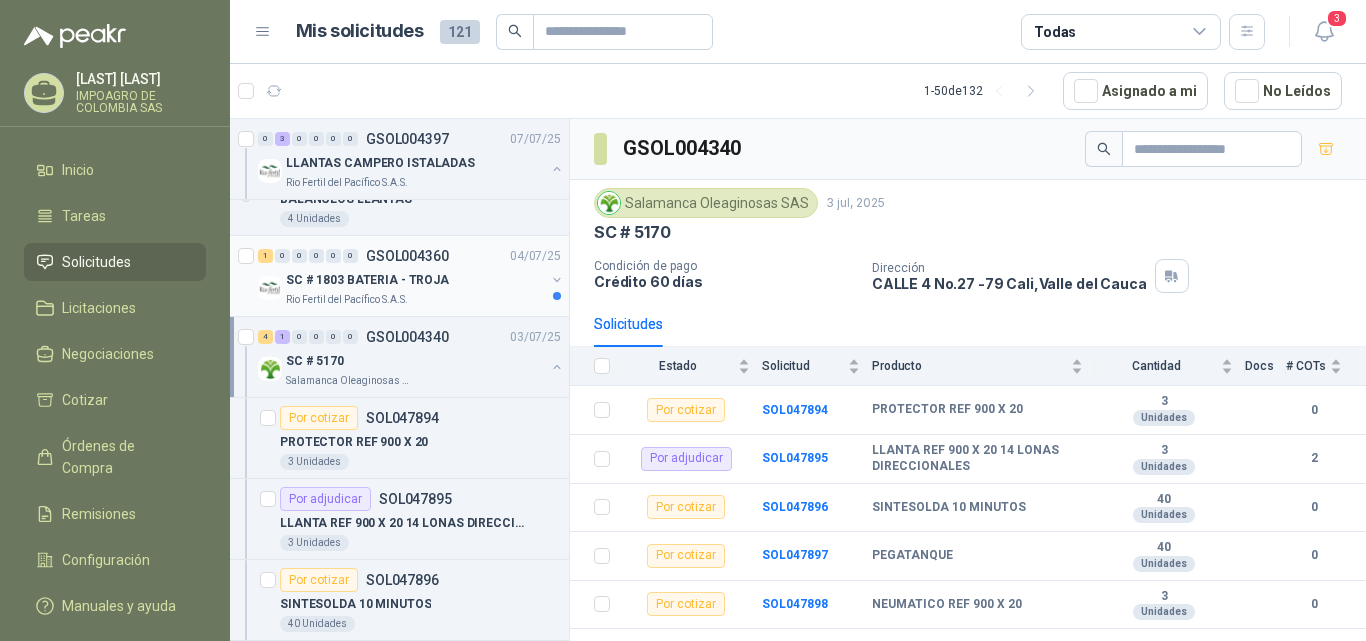 click on "04/07/25" at bounding box center (535, 256) 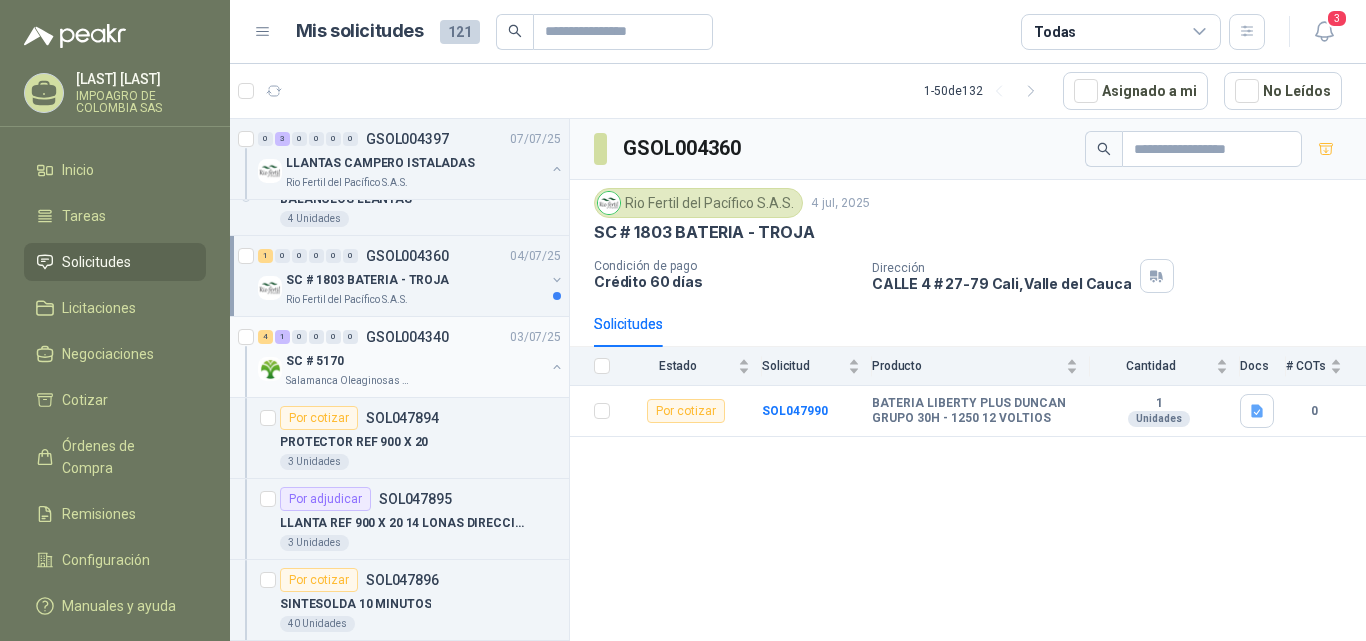 click on "SC # 5170" at bounding box center [415, 361] 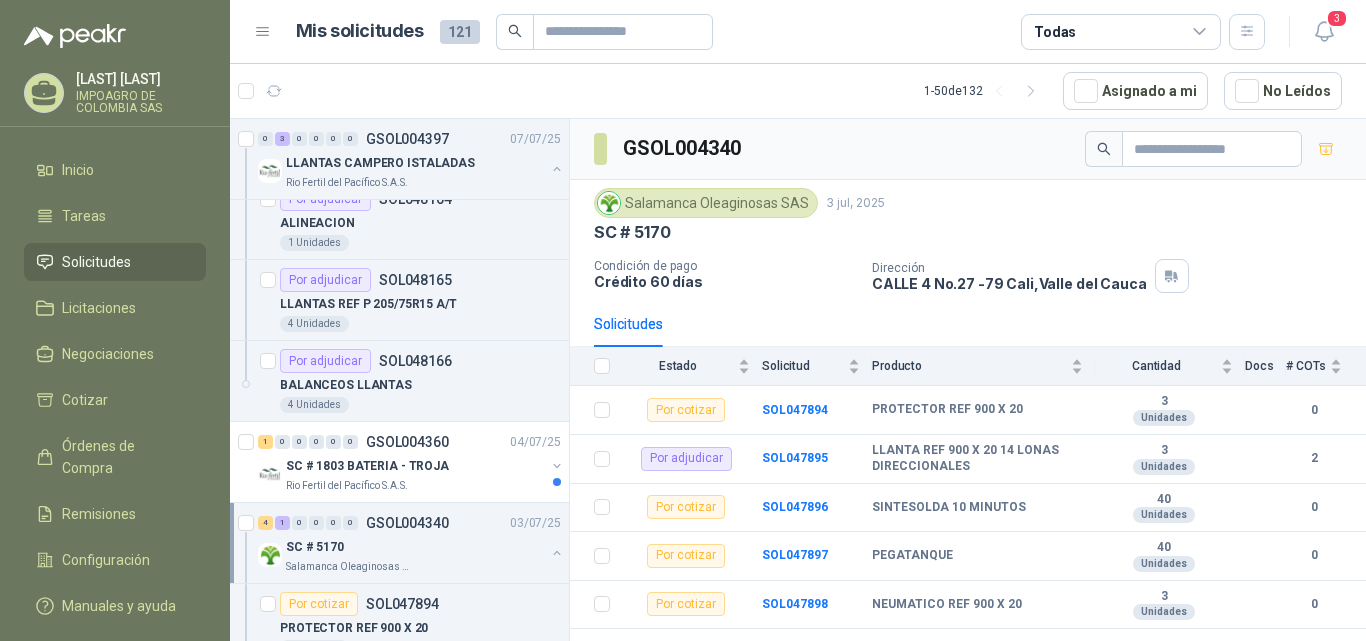 scroll, scrollTop: 0, scrollLeft: 0, axis: both 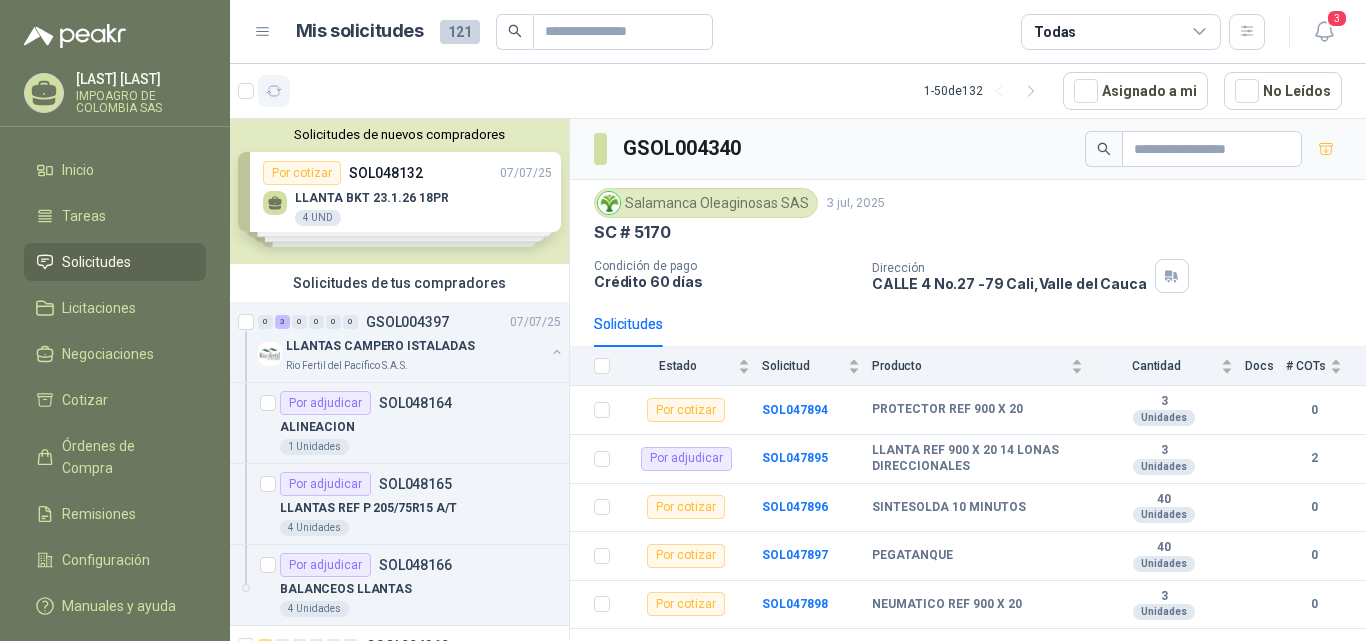 click at bounding box center (274, 91) 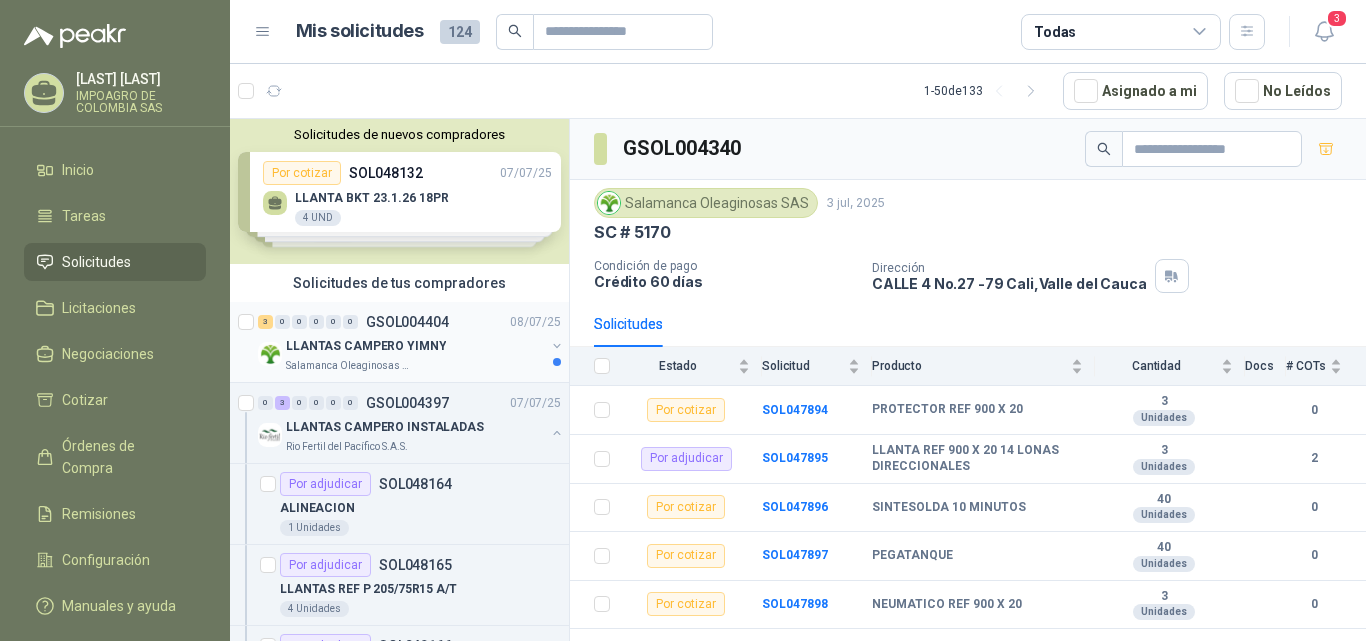 click on "LLANTAS CAMPERO YIMNY" at bounding box center [366, 346] 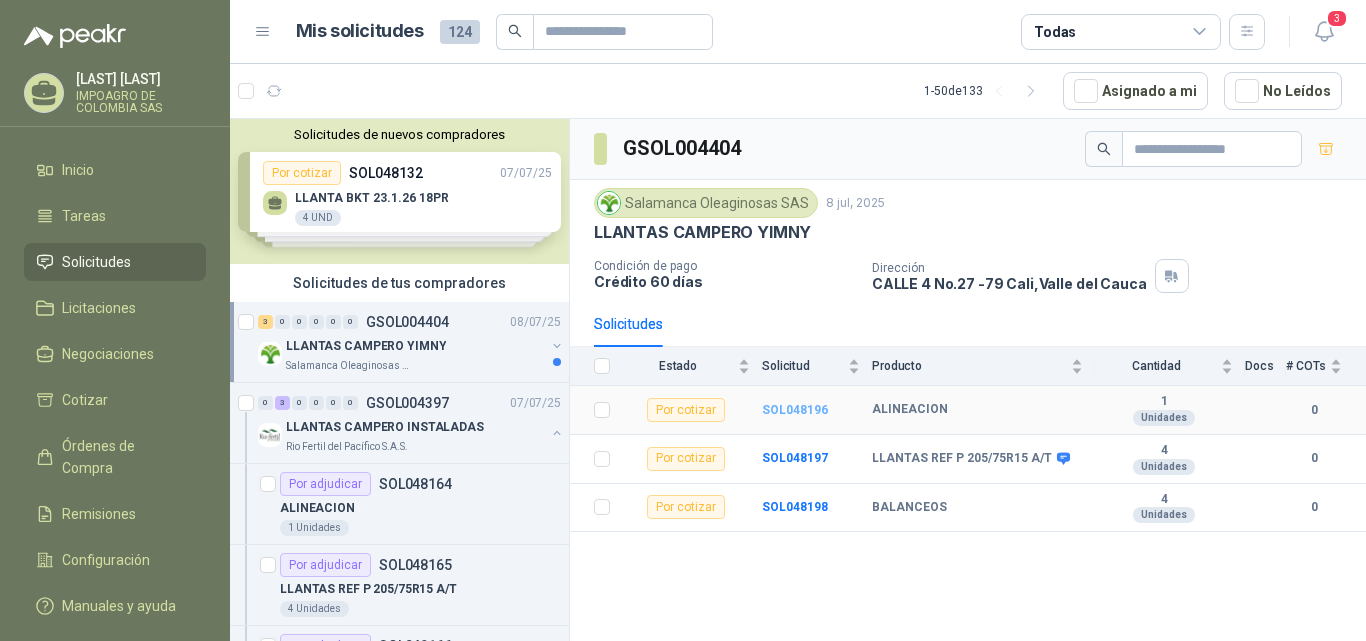 click on "SOL048196" at bounding box center (795, 410) 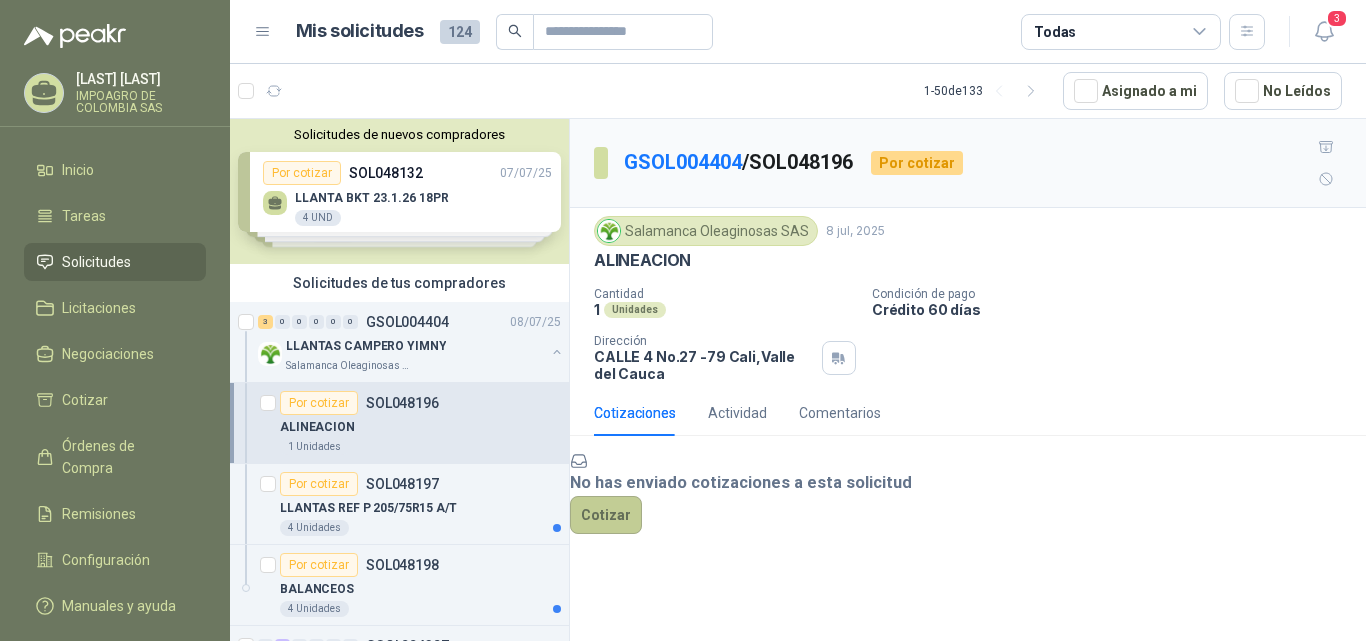 click on "Cotizar" at bounding box center (606, 515) 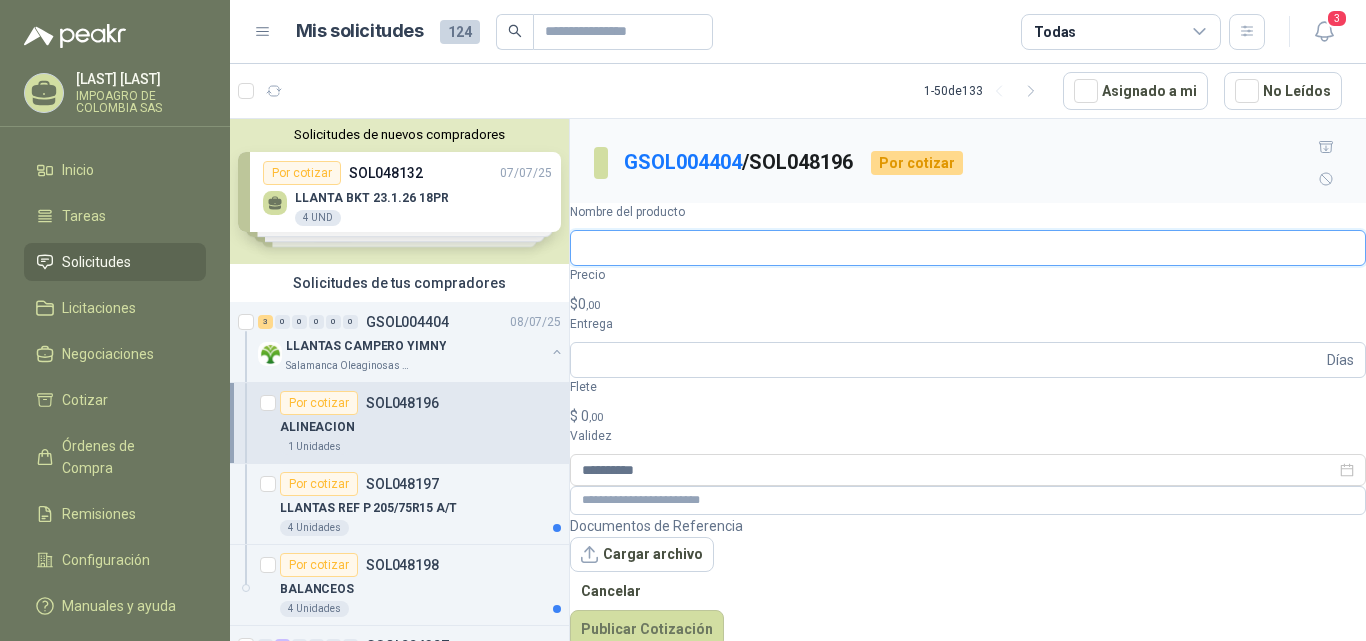 click on "Nombre del producto" at bounding box center [968, 248] 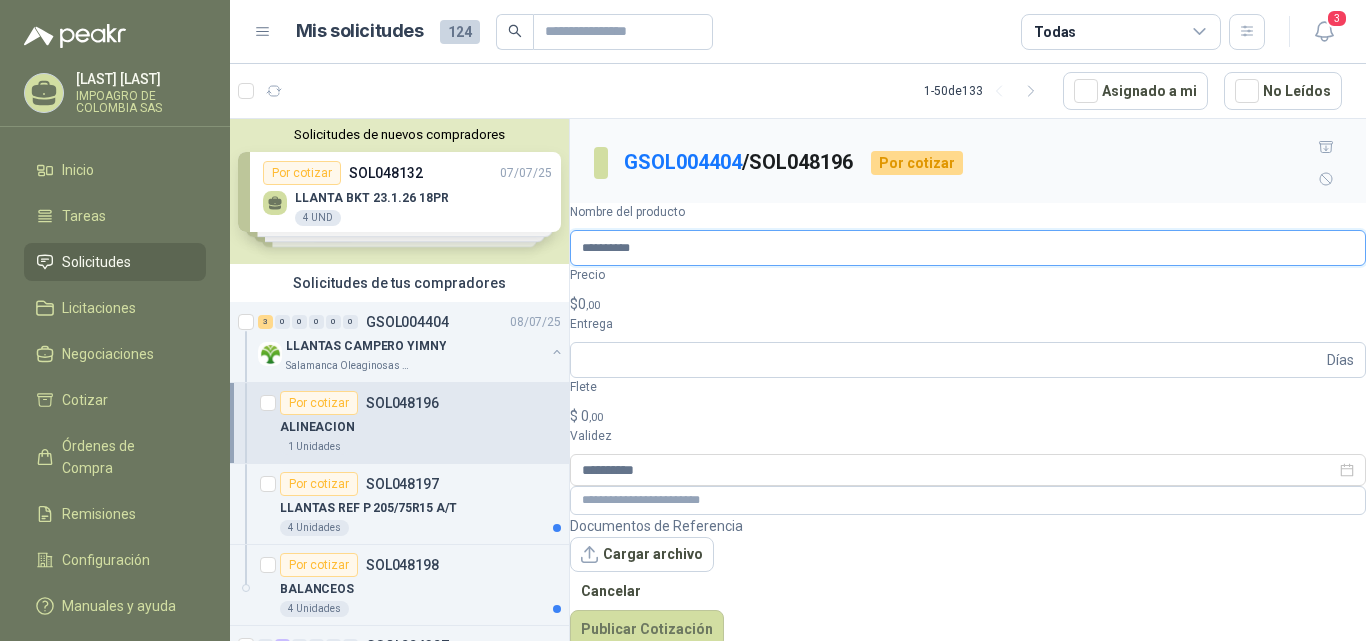 type on "**********" 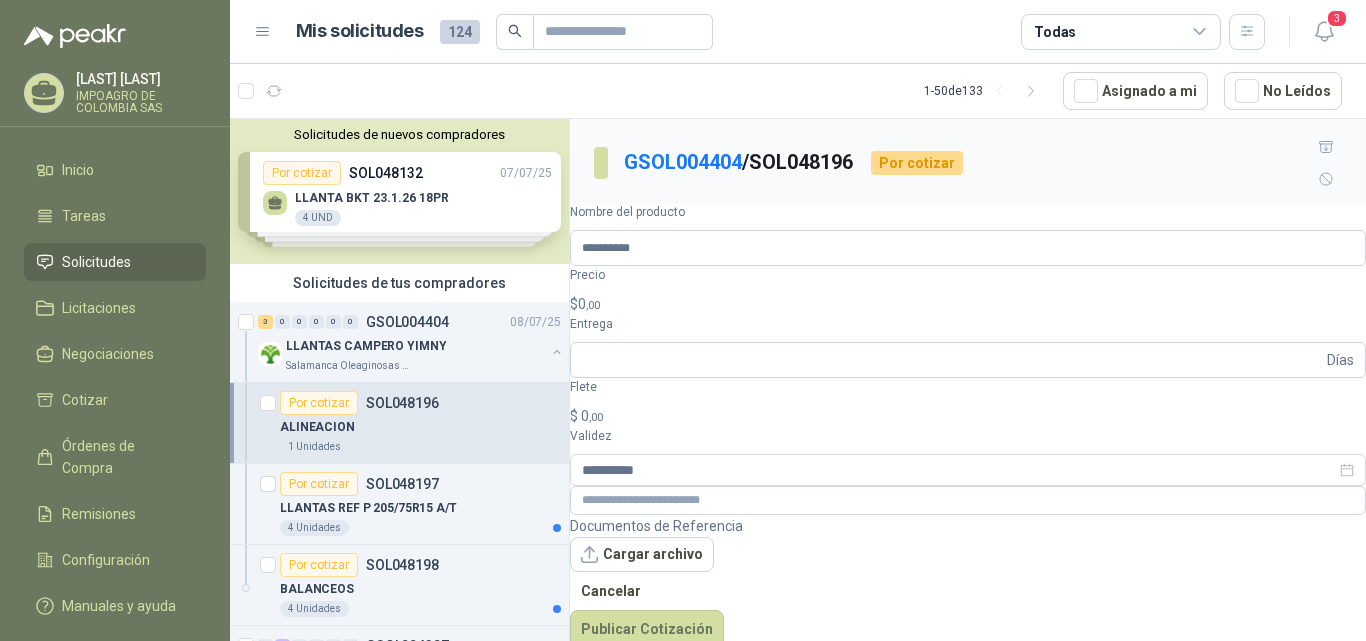 click on "$  0 ,00" at bounding box center [968, 304] 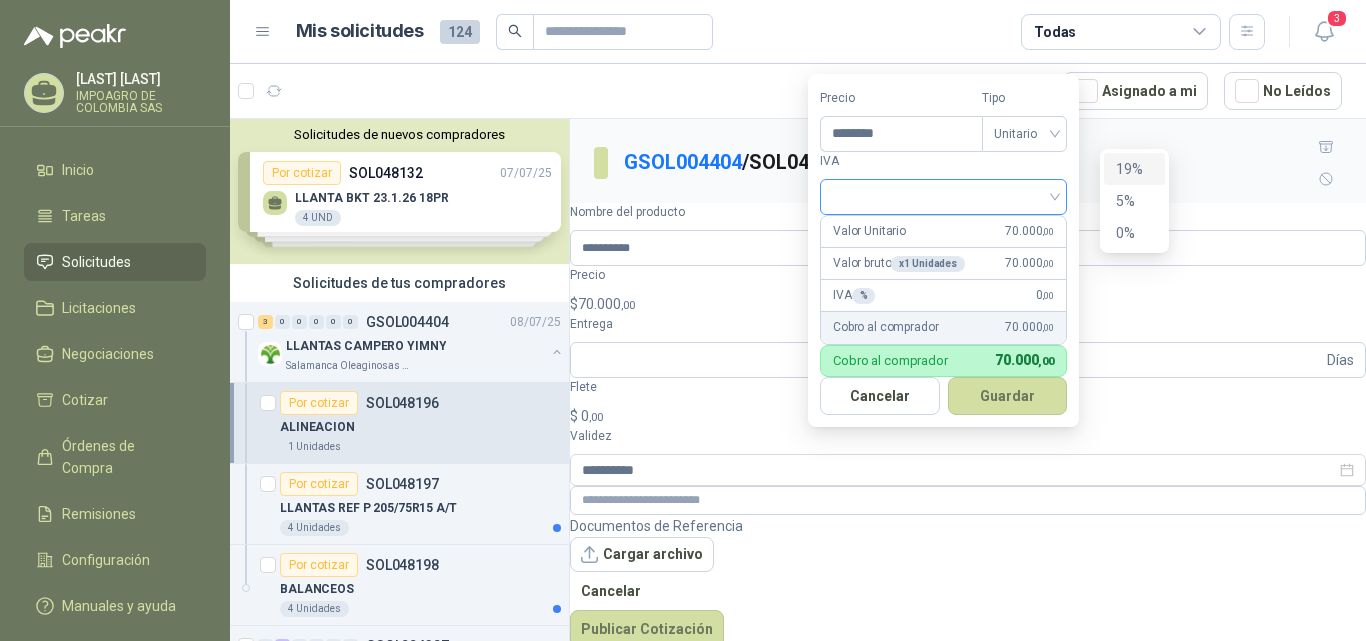 click at bounding box center [943, 197] 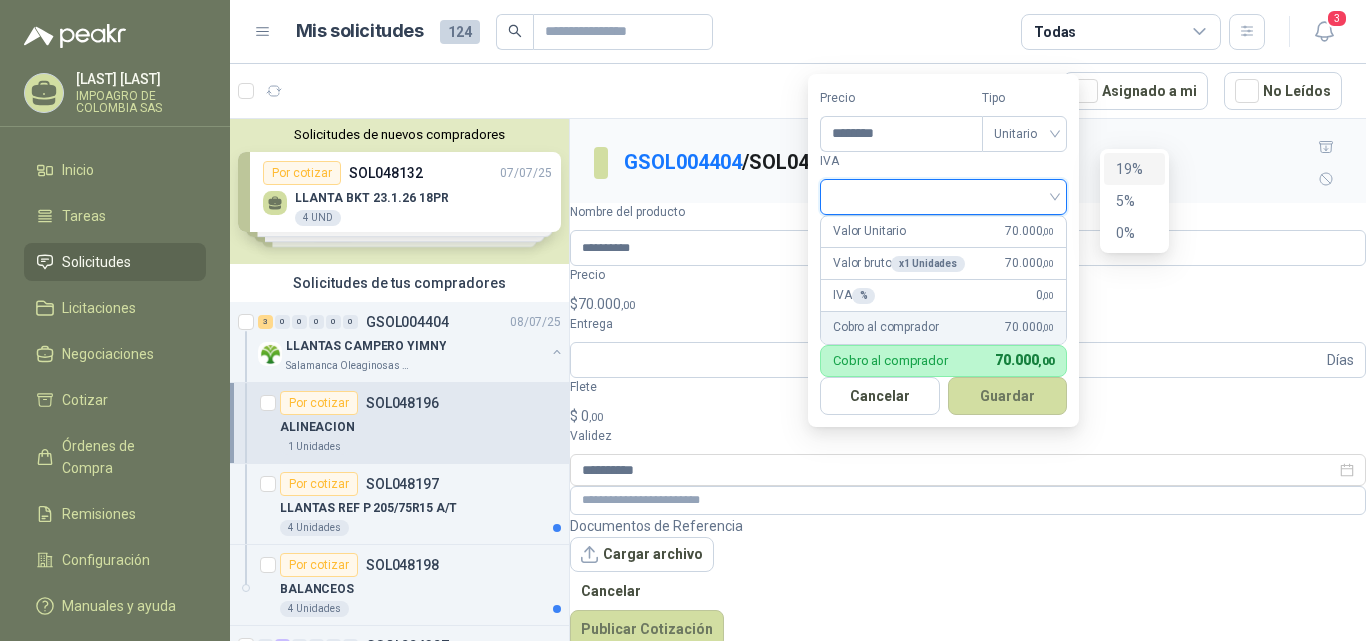 click on "19%" at bounding box center (1134, 169) 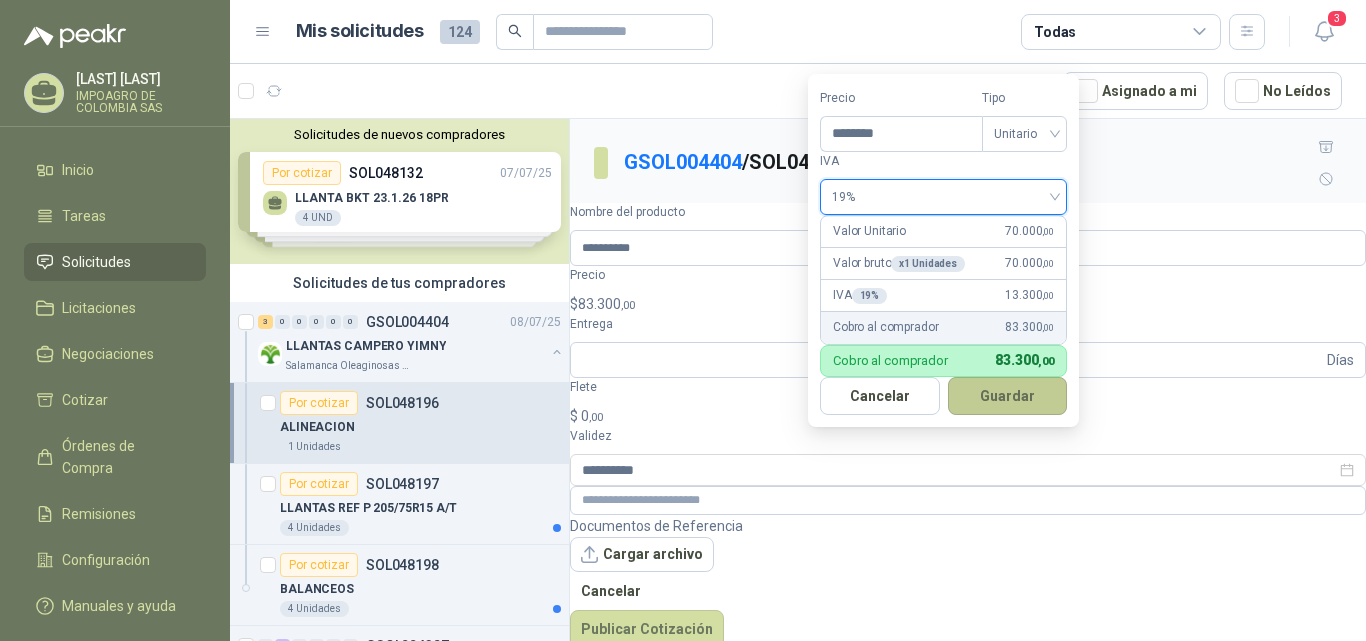 click on "Guardar" at bounding box center [1008, 396] 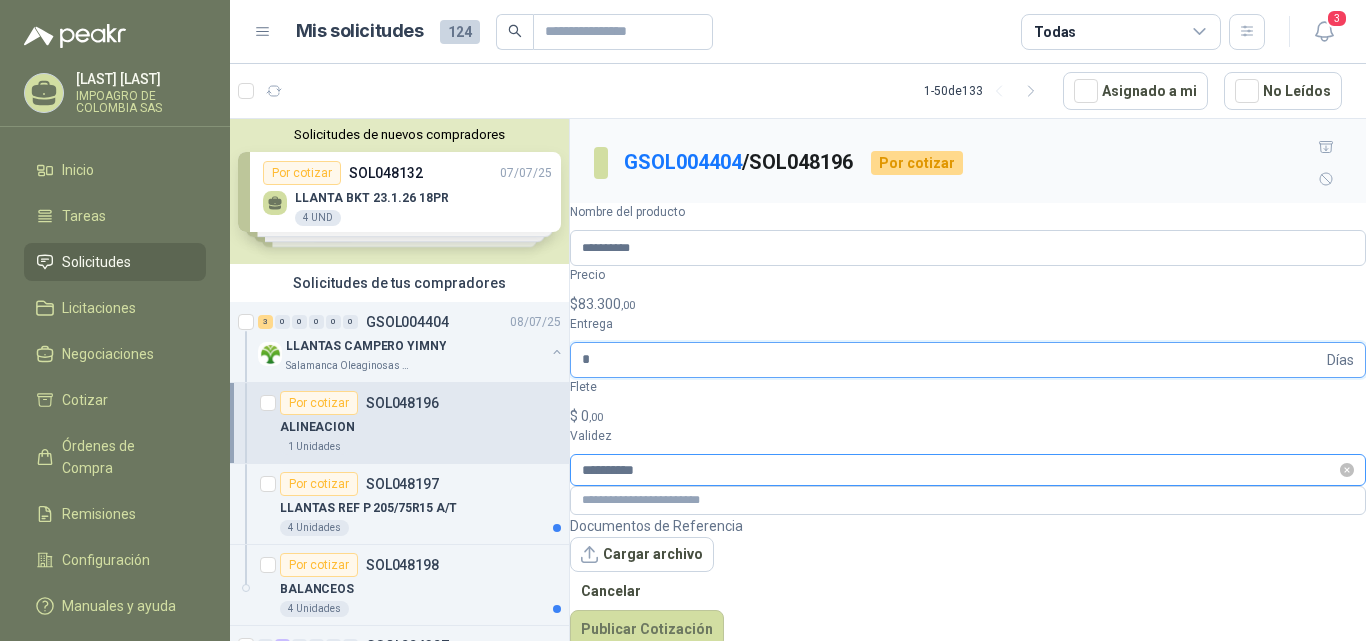 click on "**********" at bounding box center [968, 470] 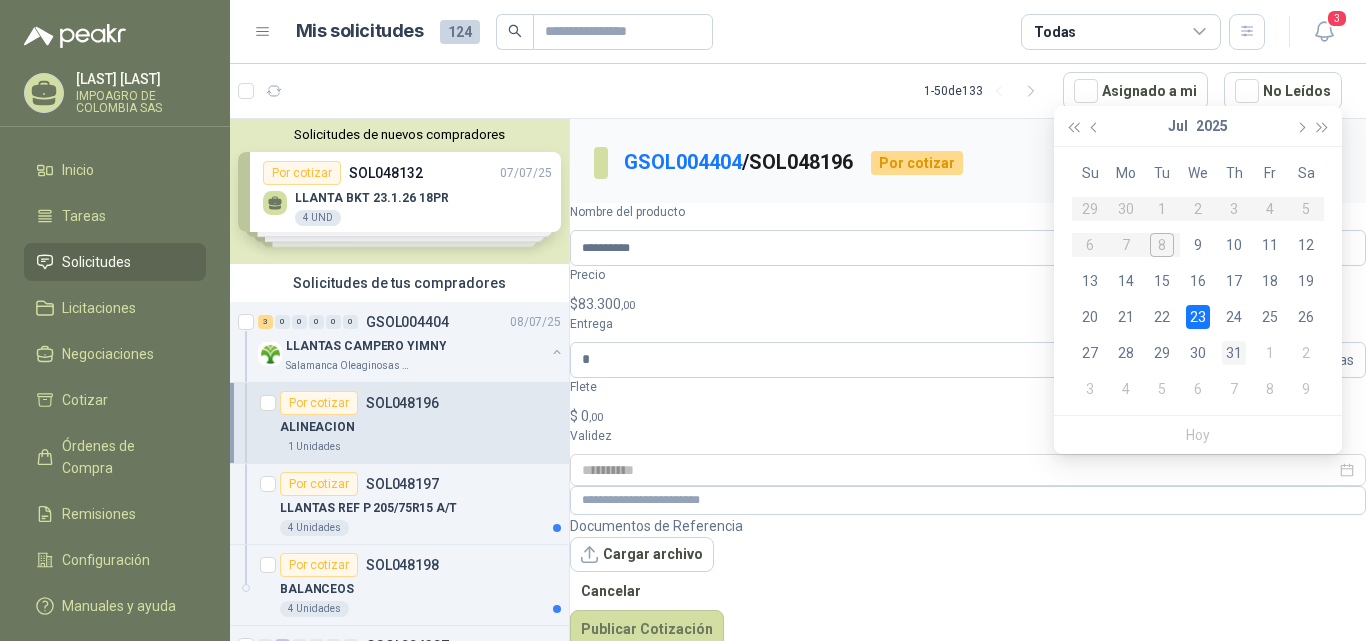 click on "31" at bounding box center [1234, 353] 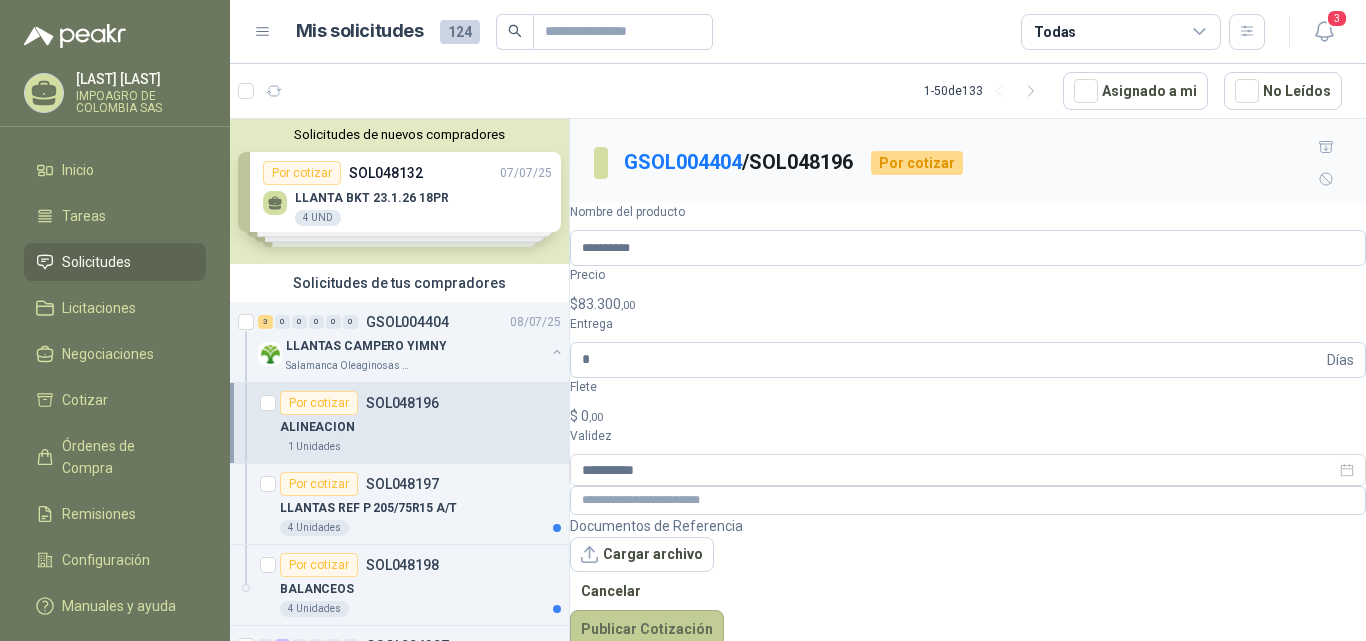 click on "Publicar Cotización" at bounding box center (647, 629) 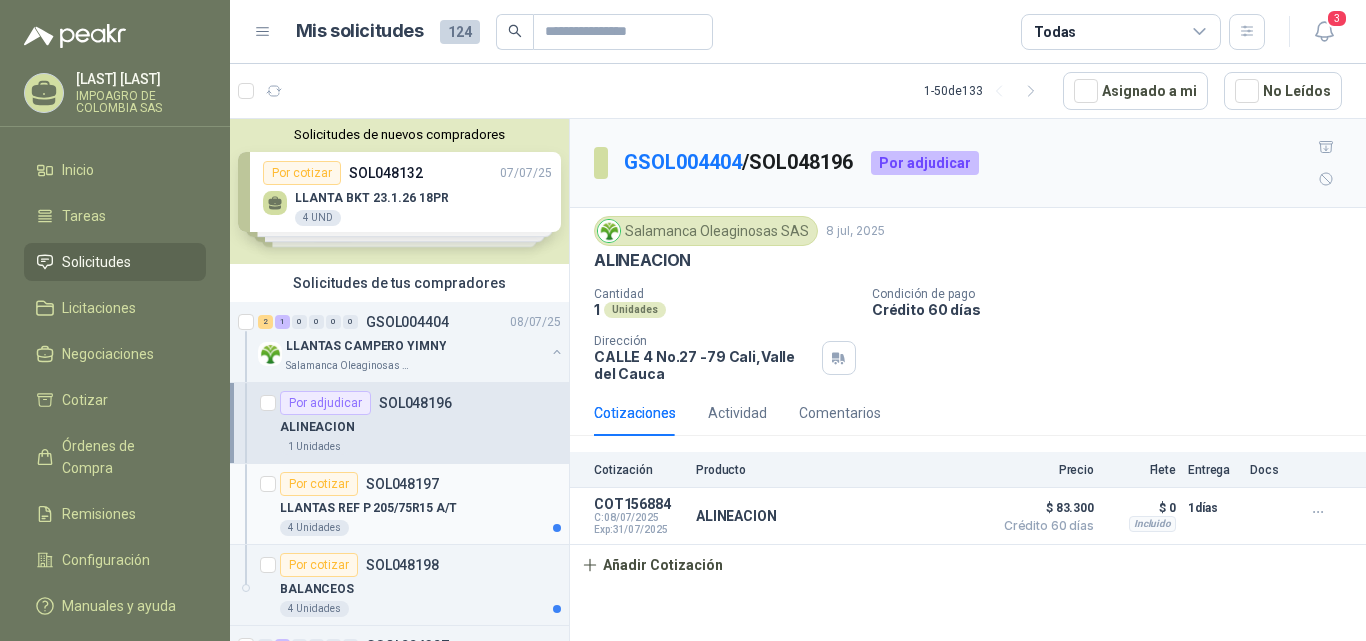 click on "SOL048197" at bounding box center [402, 484] 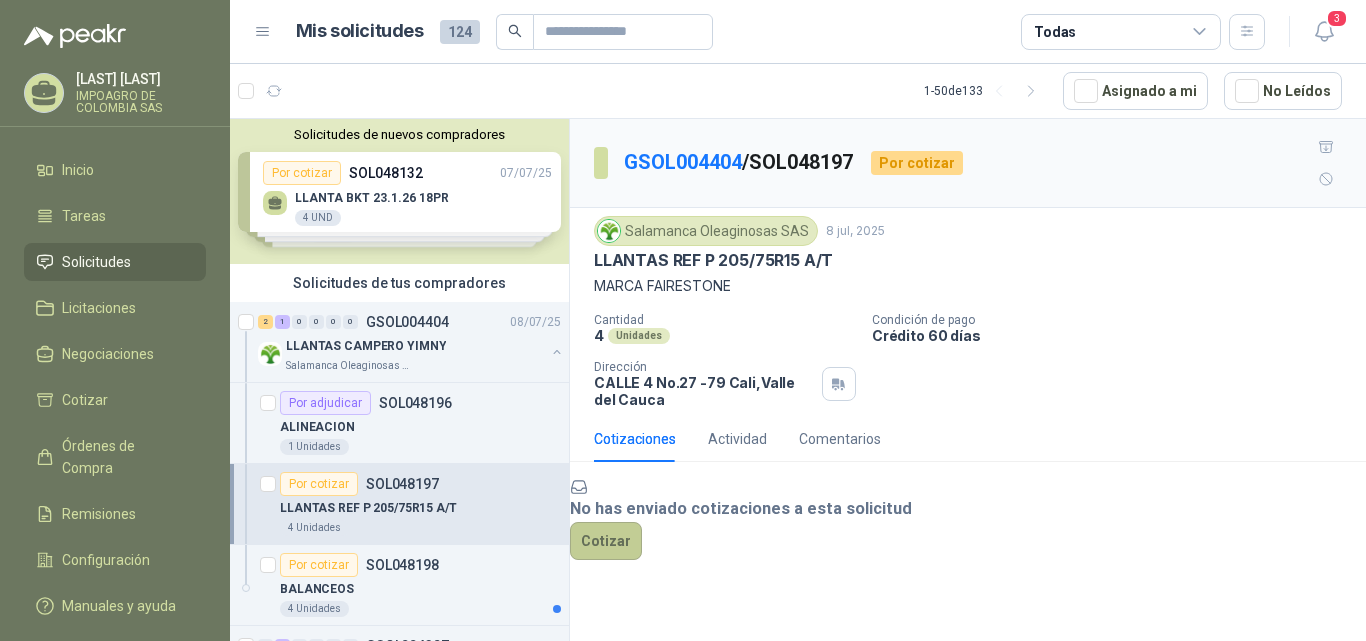 click on "Cotizar" at bounding box center (606, 541) 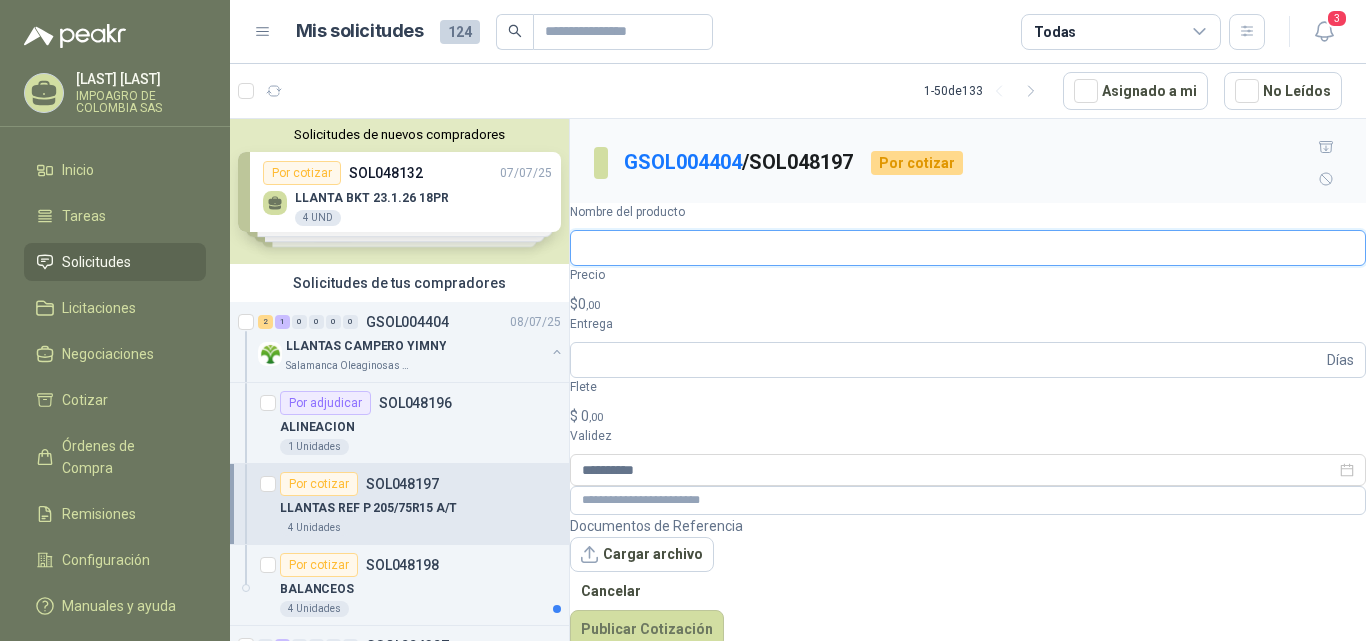 click on "Nombre del producto" at bounding box center (968, 248) 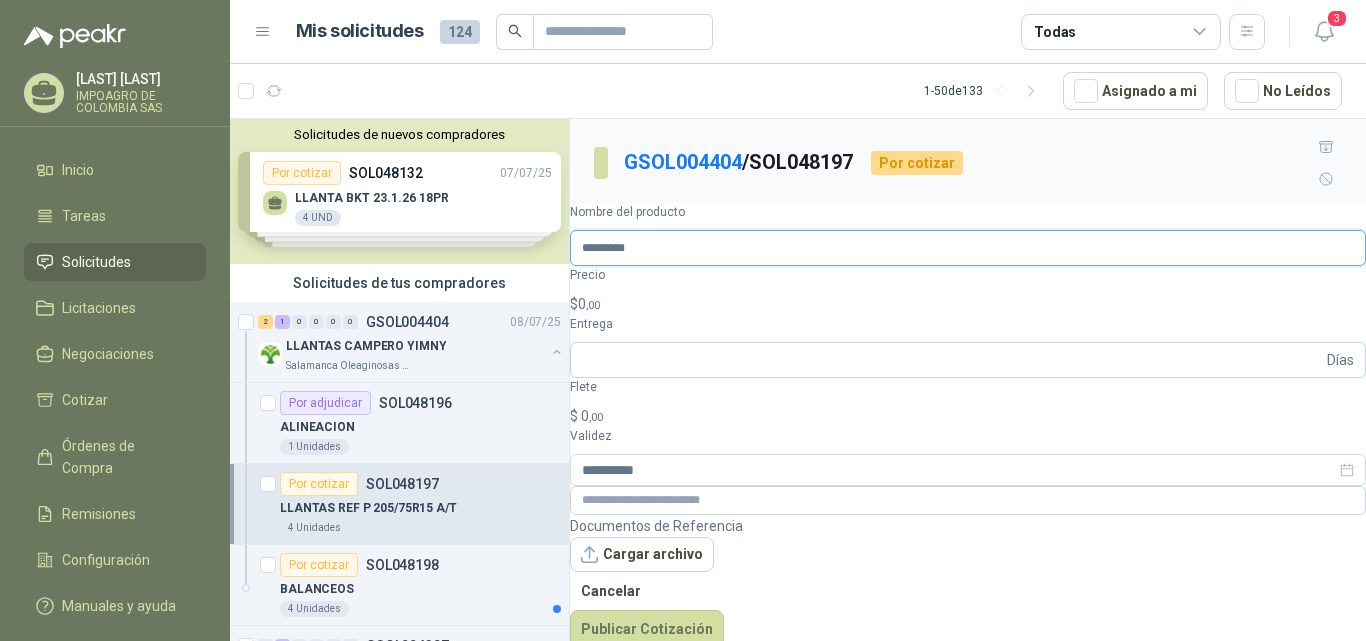 type on "*********" 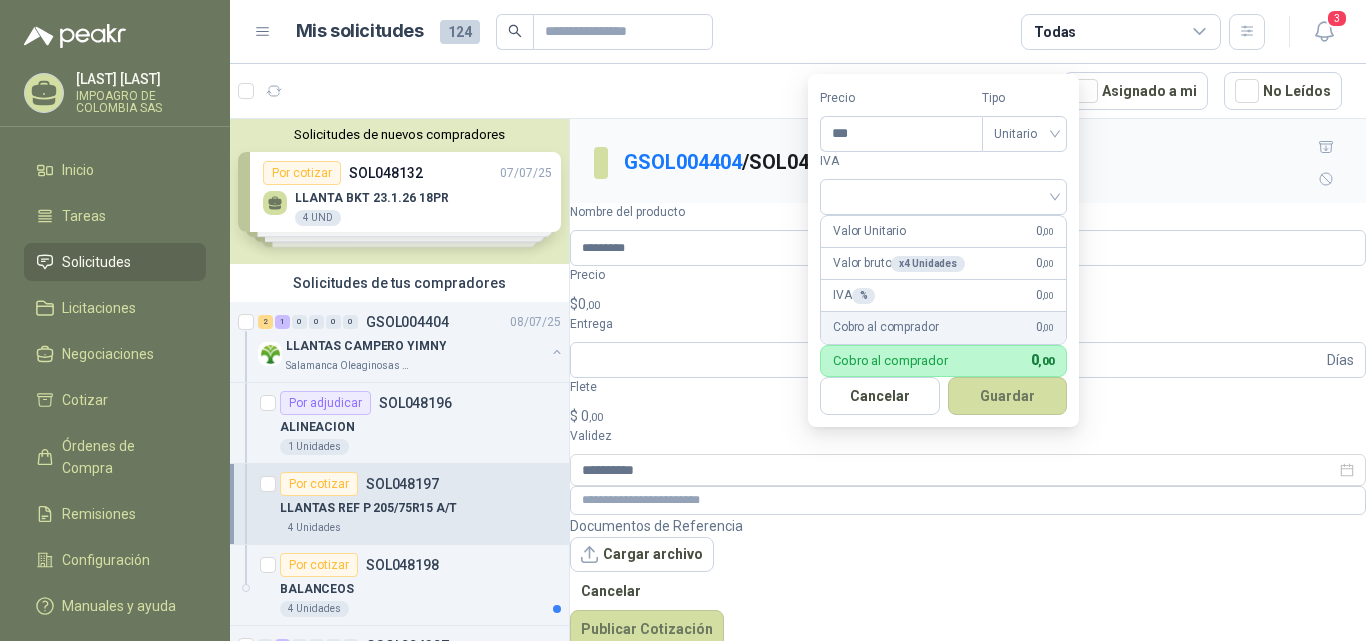 click on "$  0 ,00" at bounding box center [968, 304] 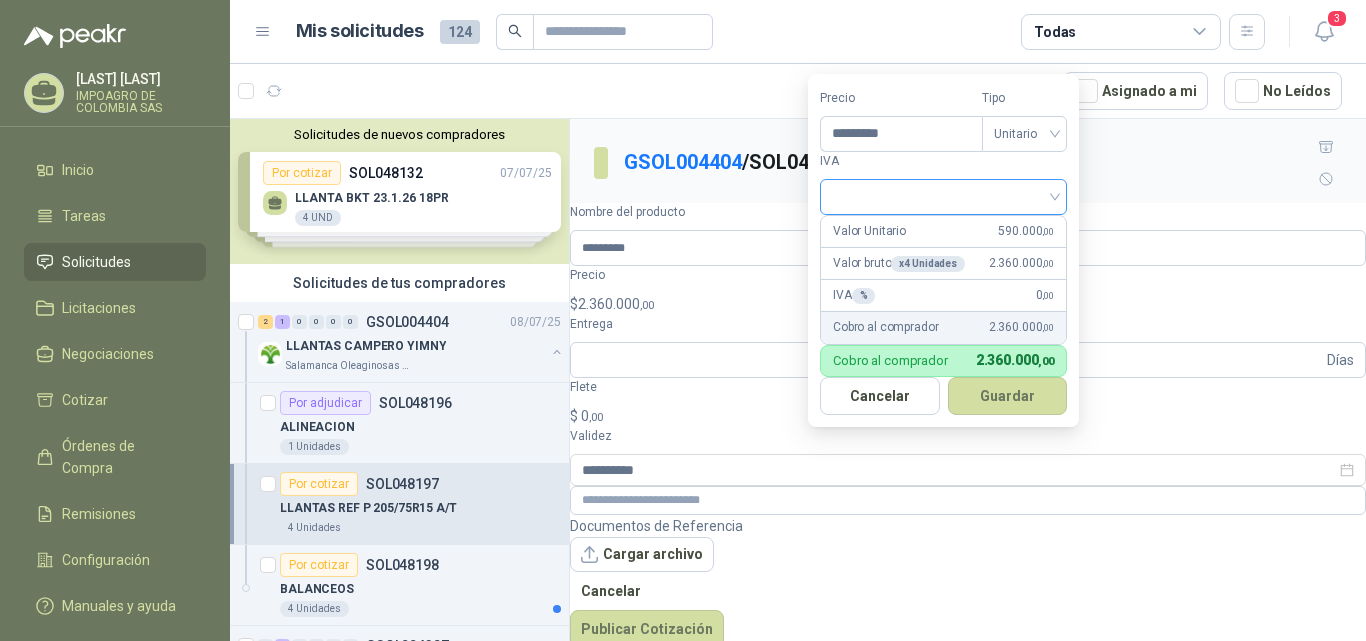 type on "*********" 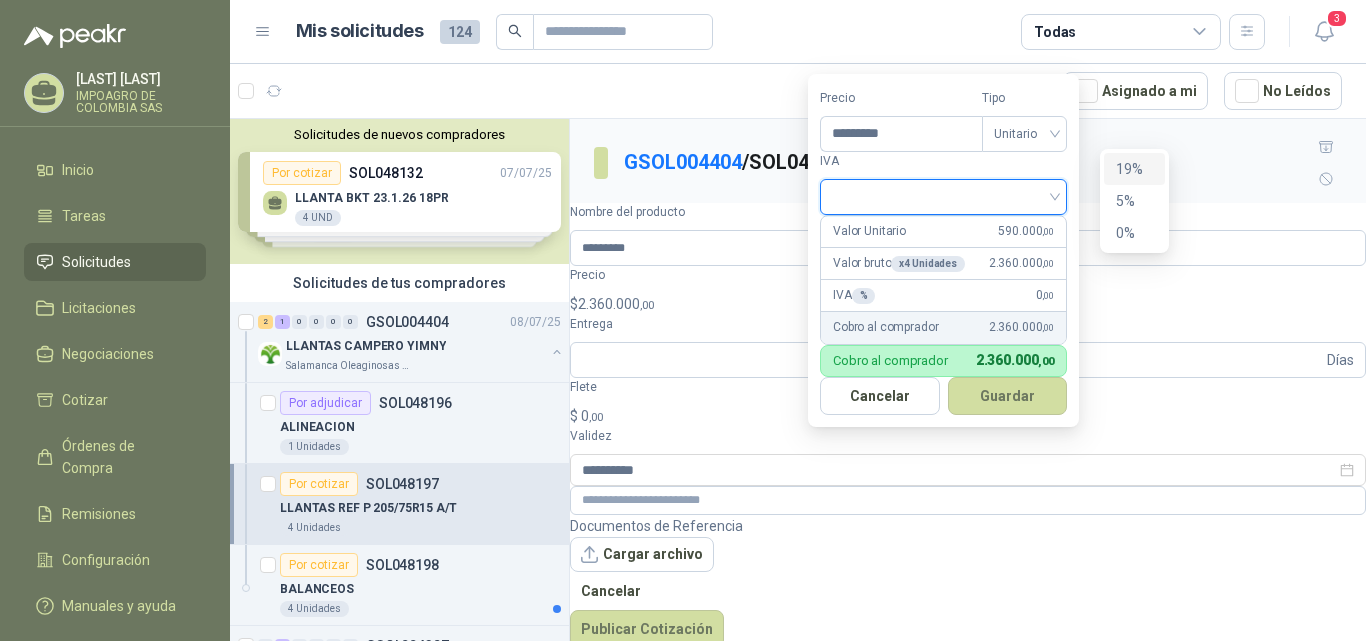 click at bounding box center (943, 195) 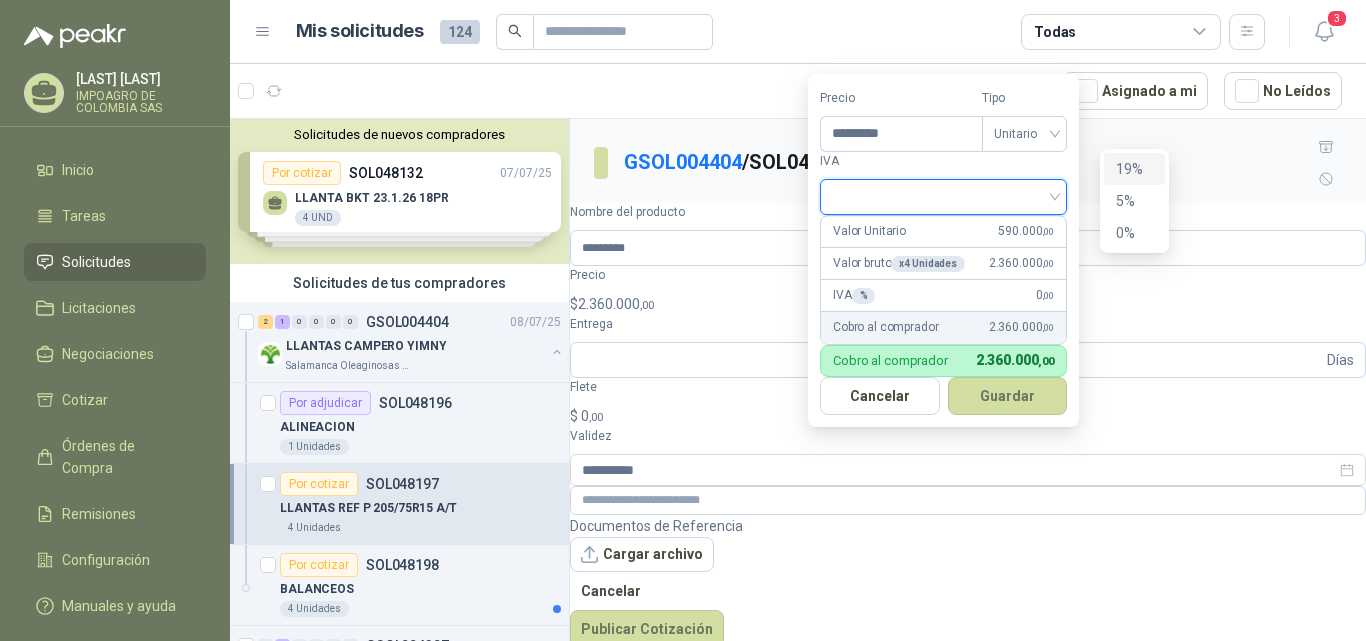 click on "19%" at bounding box center [1134, 169] 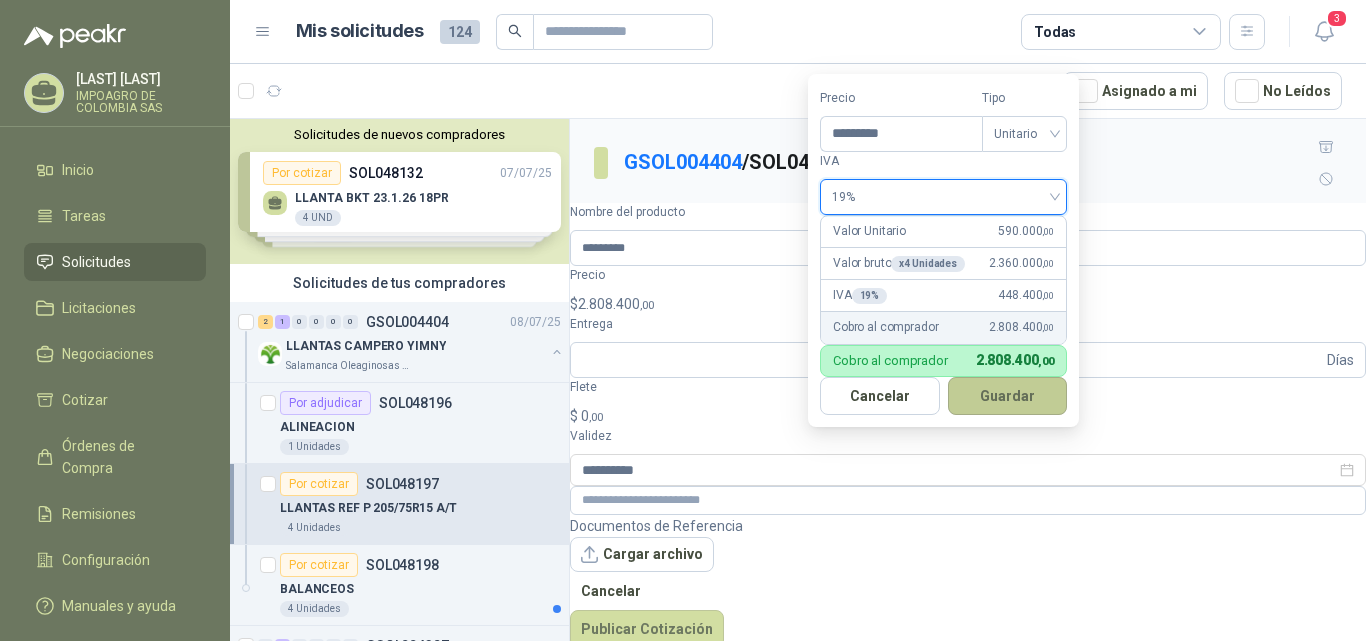 click on "Guardar" at bounding box center [1008, 396] 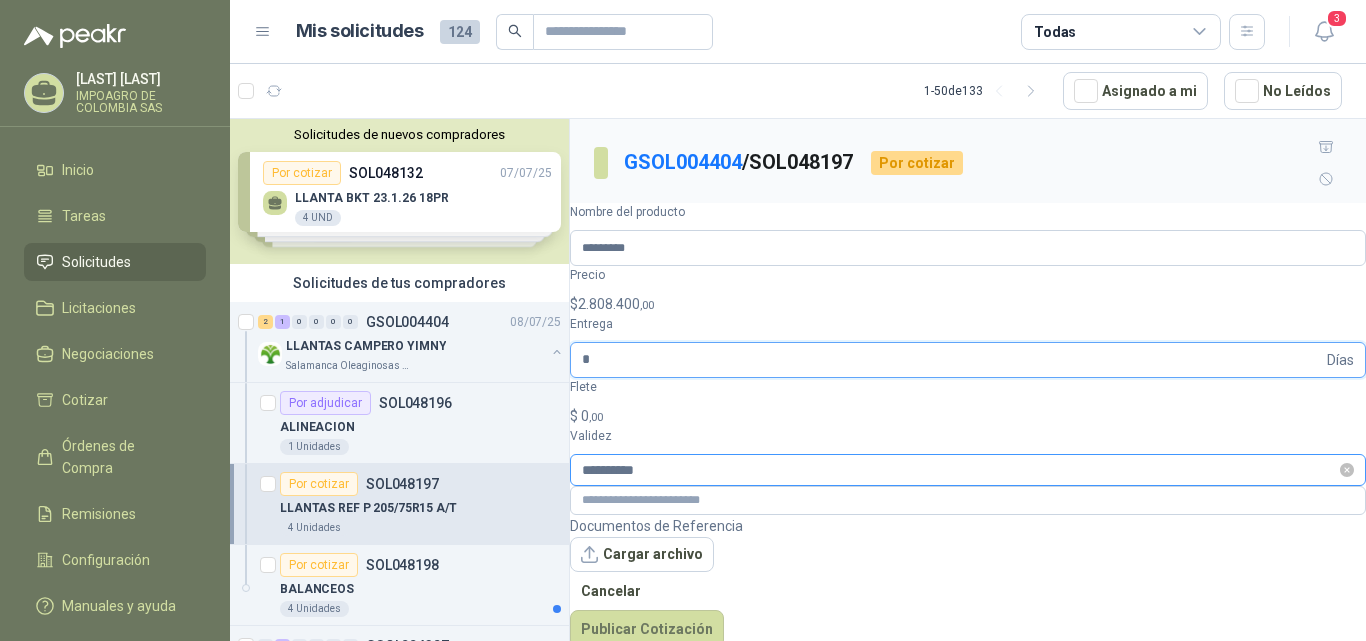 type on "*" 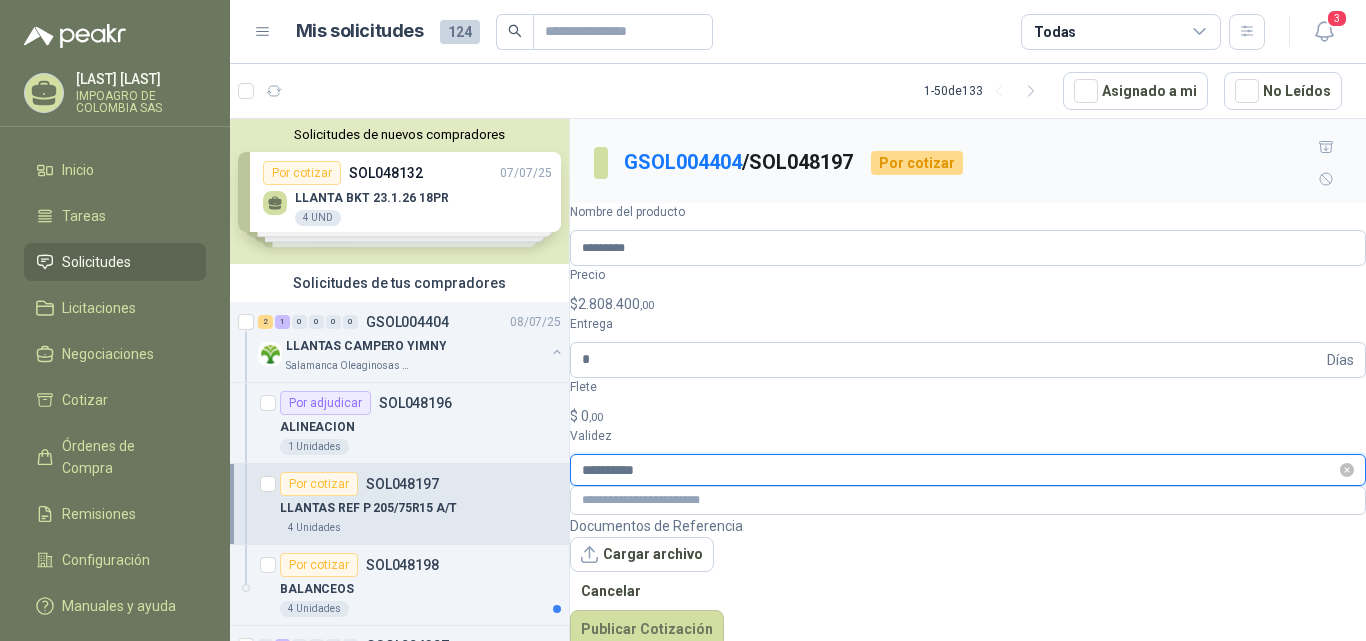 click on "**********" at bounding box center (959, 470) 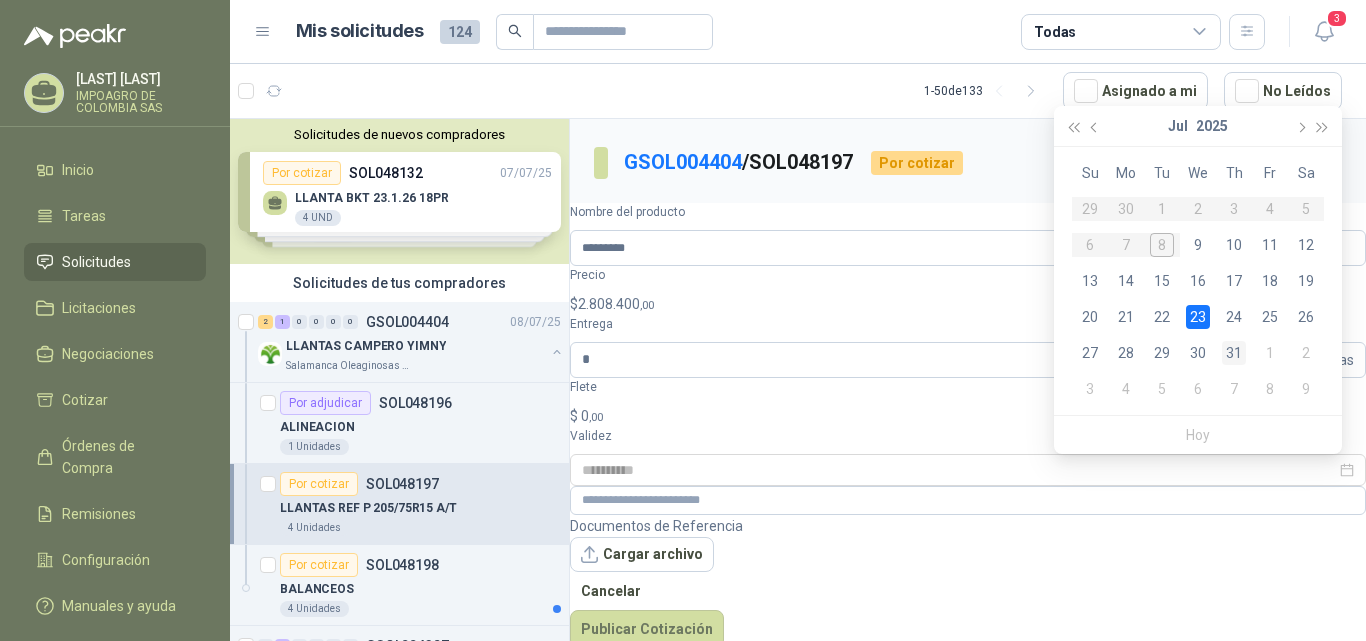 click on "31" at bounding box center (1234, 353) 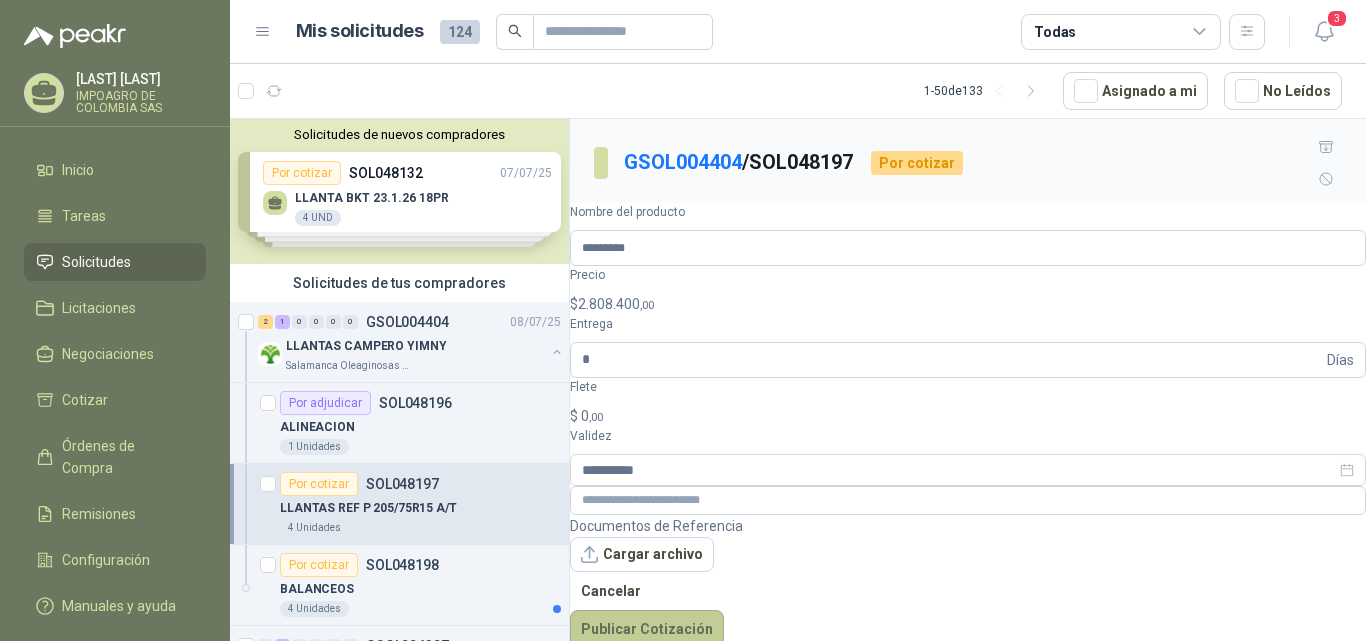 click on "Publicar Cotización" at bounding box center (647, 629) 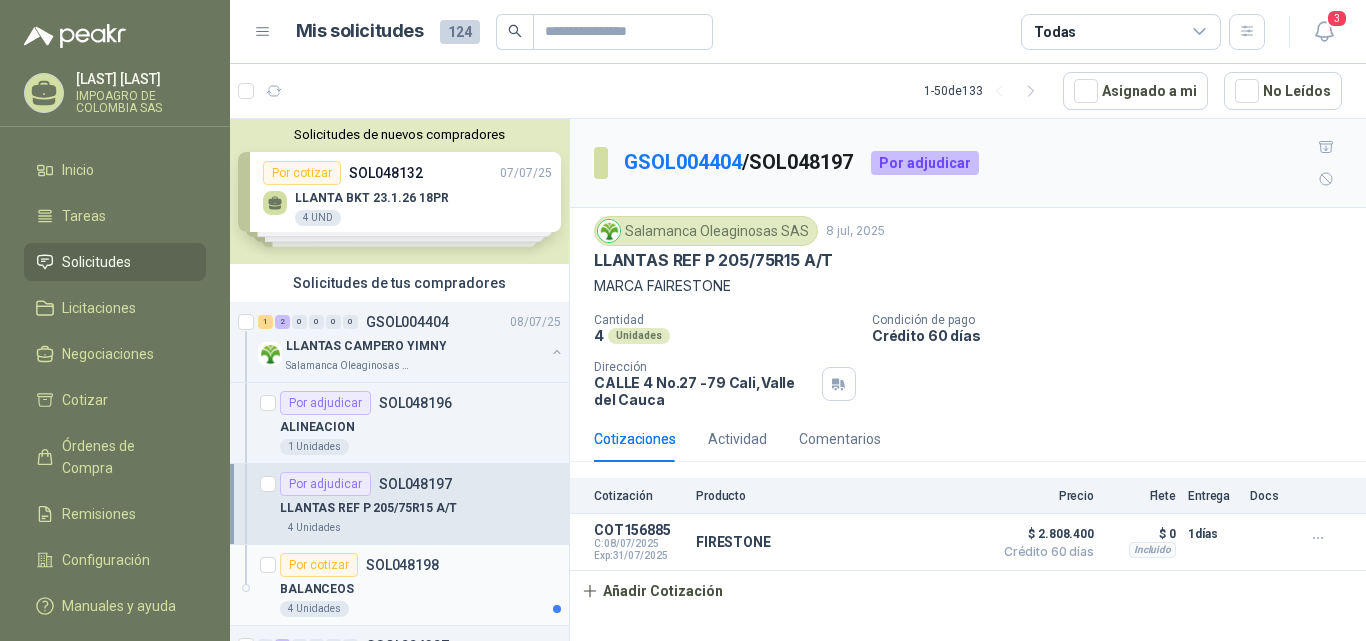 click on "SOL048198" at bounding box center [402, 565] 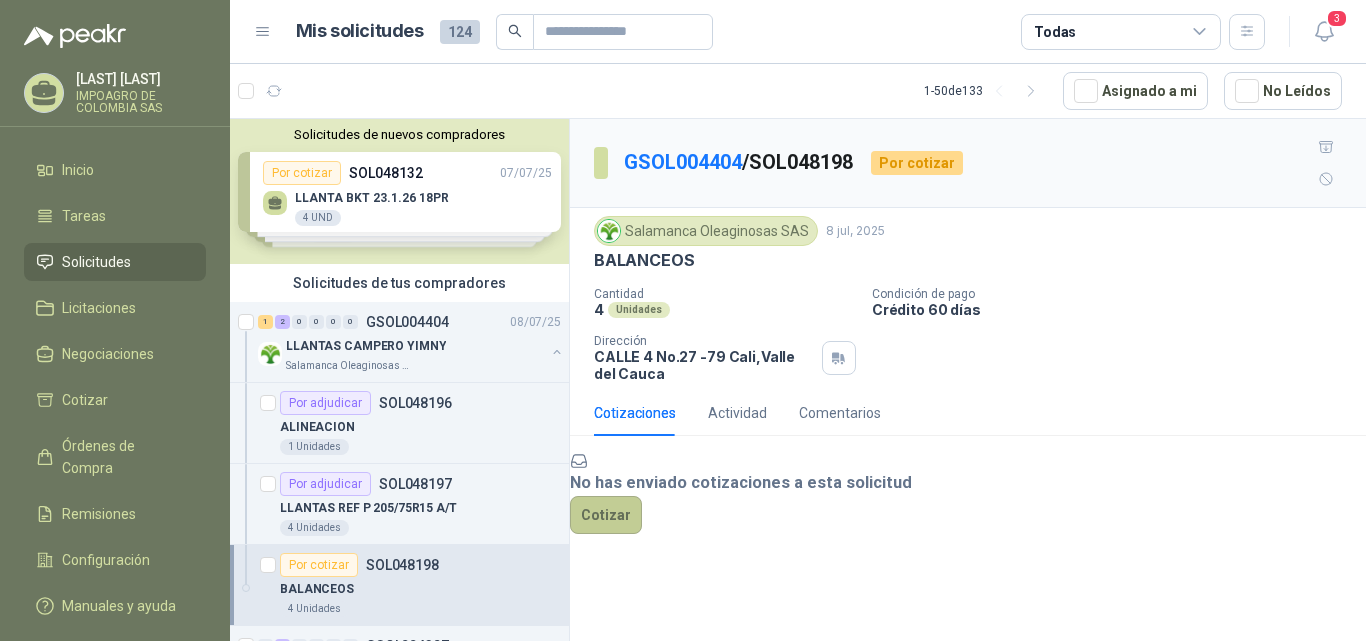 click on "Cotizar" at bounding box center [606, 515] 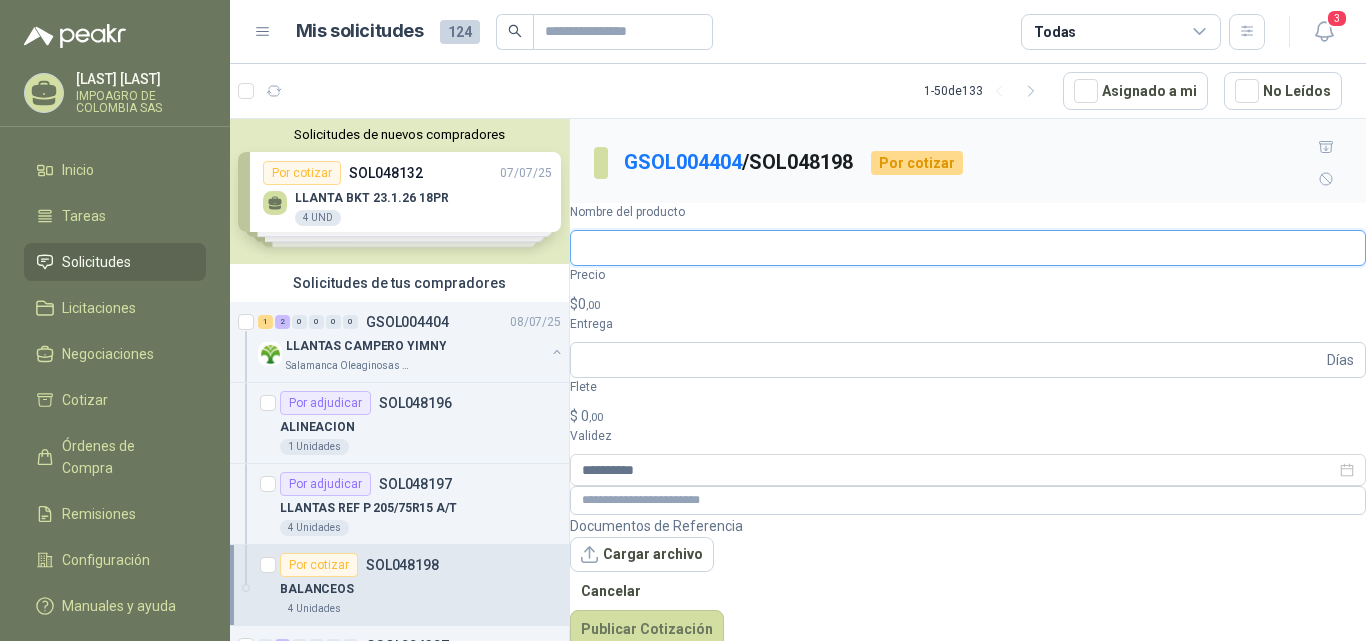 click on "Nombre del producto" at bounding box center [968, 248] 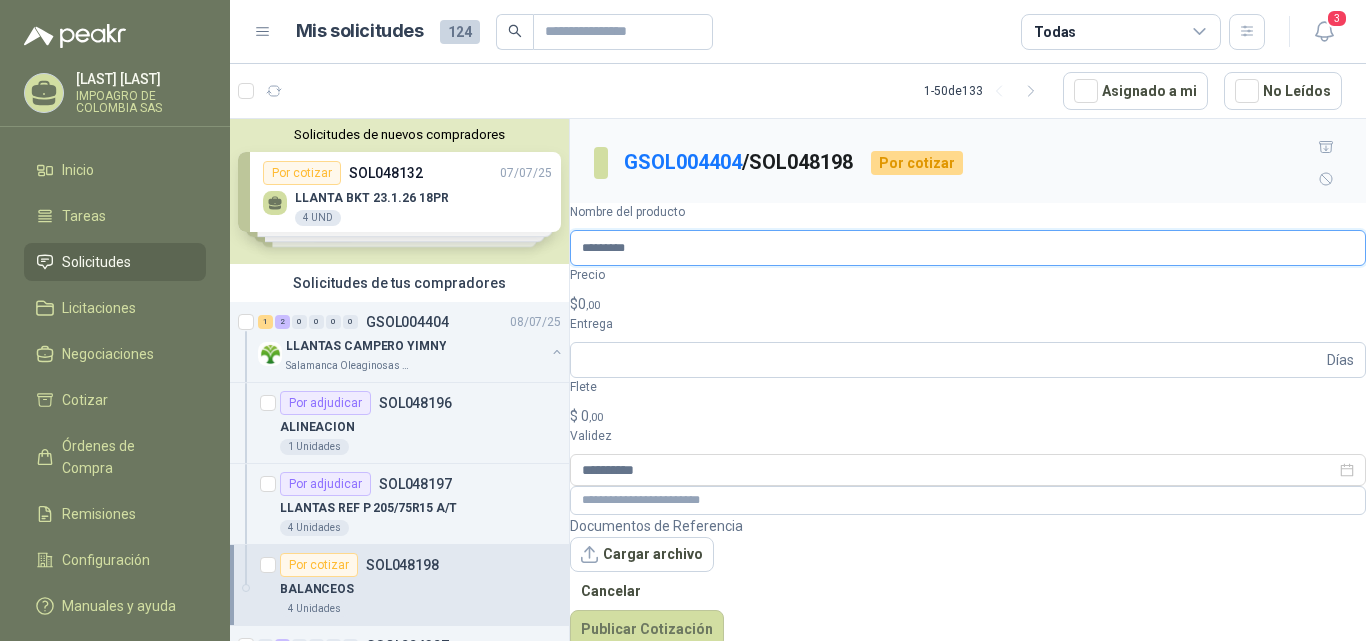 type on "*********" 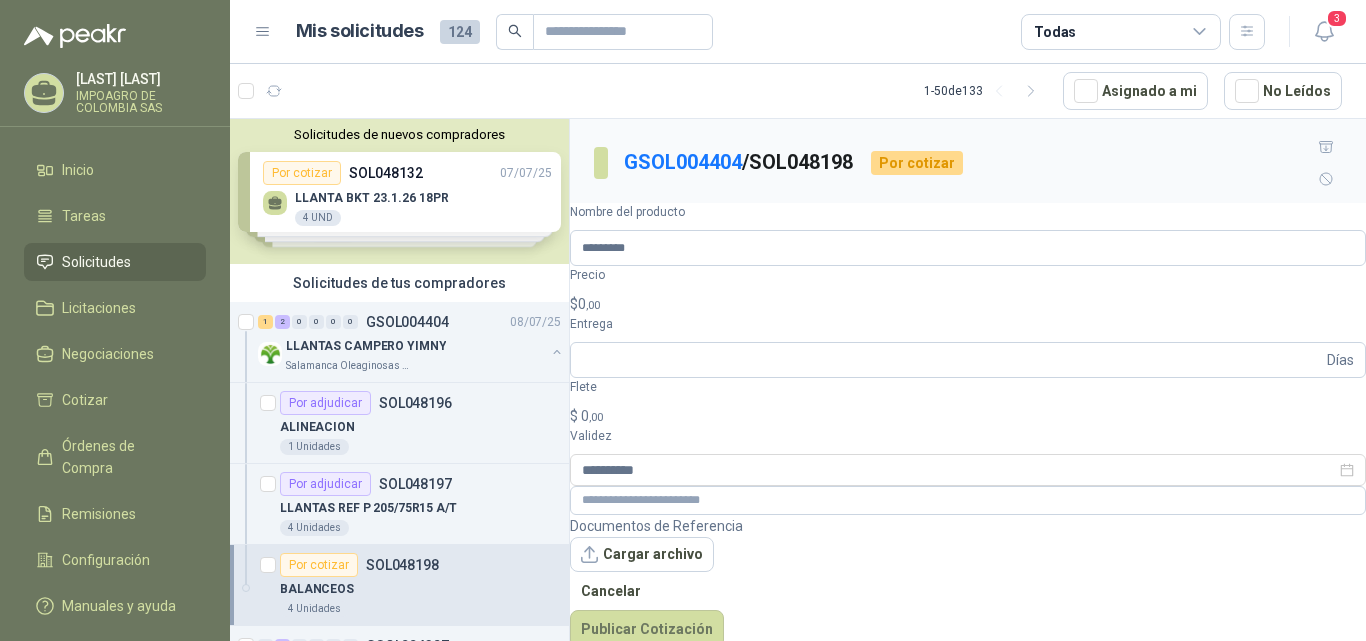 click on "$  0 ,00" at bounding box center (968, 304) 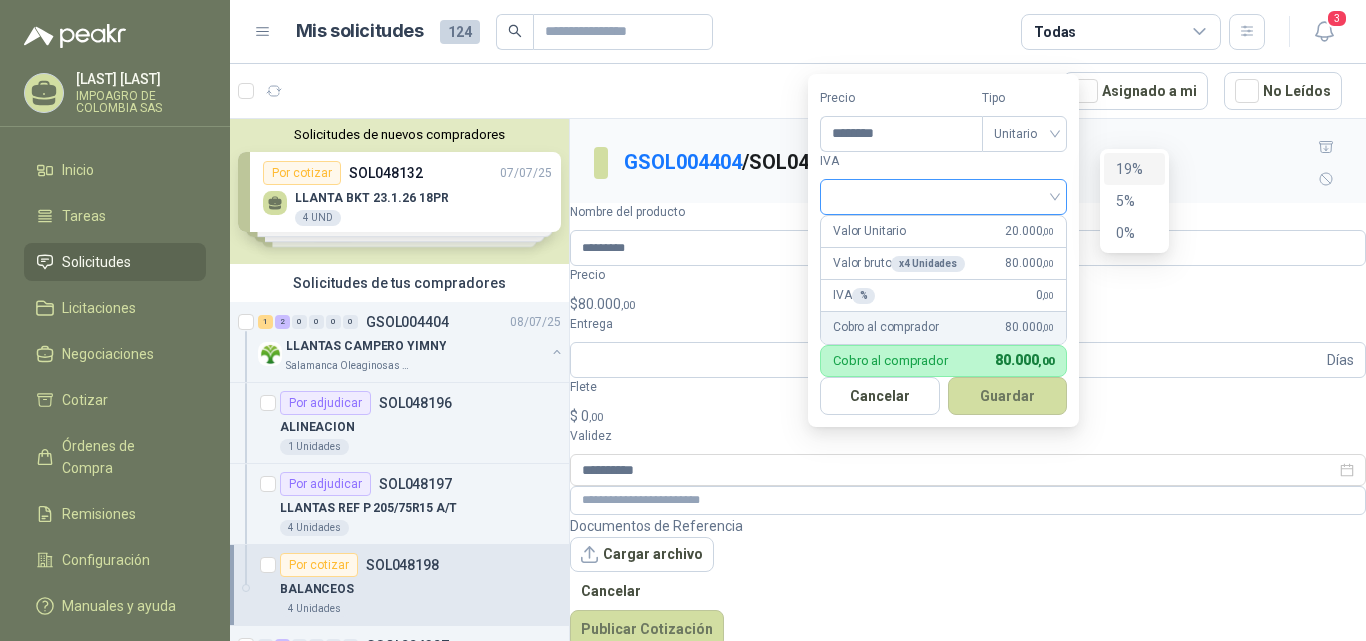 click at bounding box center [943, 197] 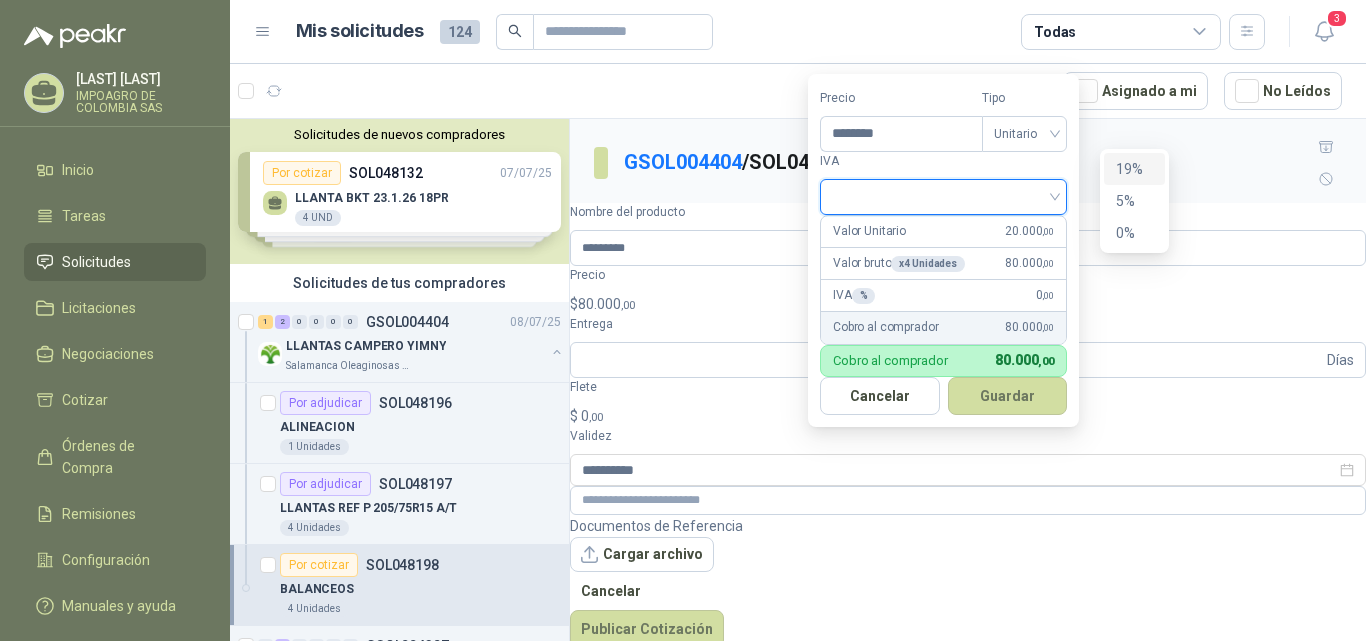 click on "19%" at bounding box center [1134, 169] 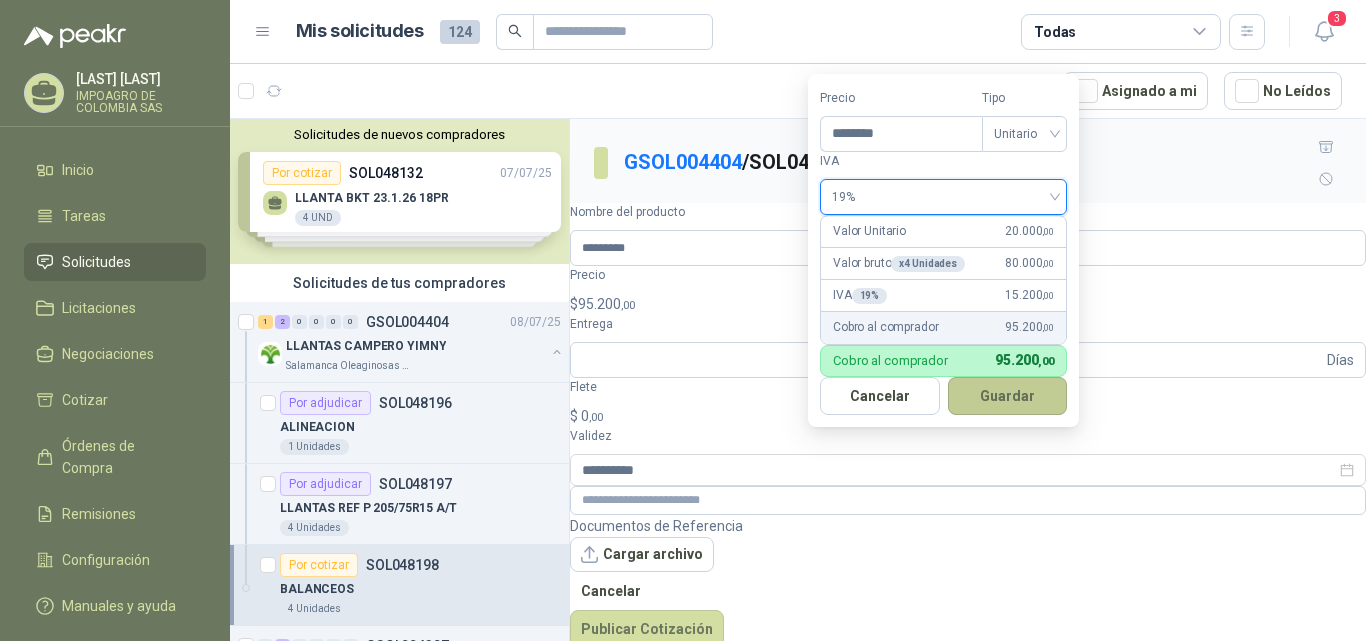 click on "Guardar" at bounding box center (1008, 396) 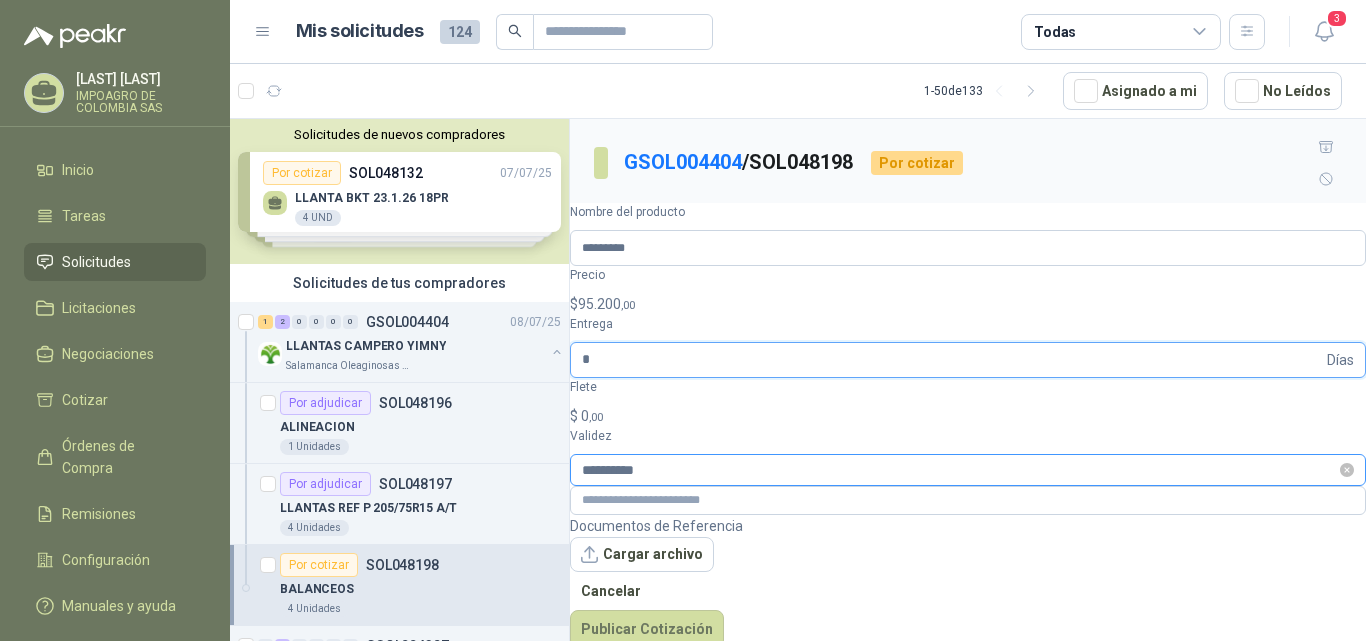 type on "*" 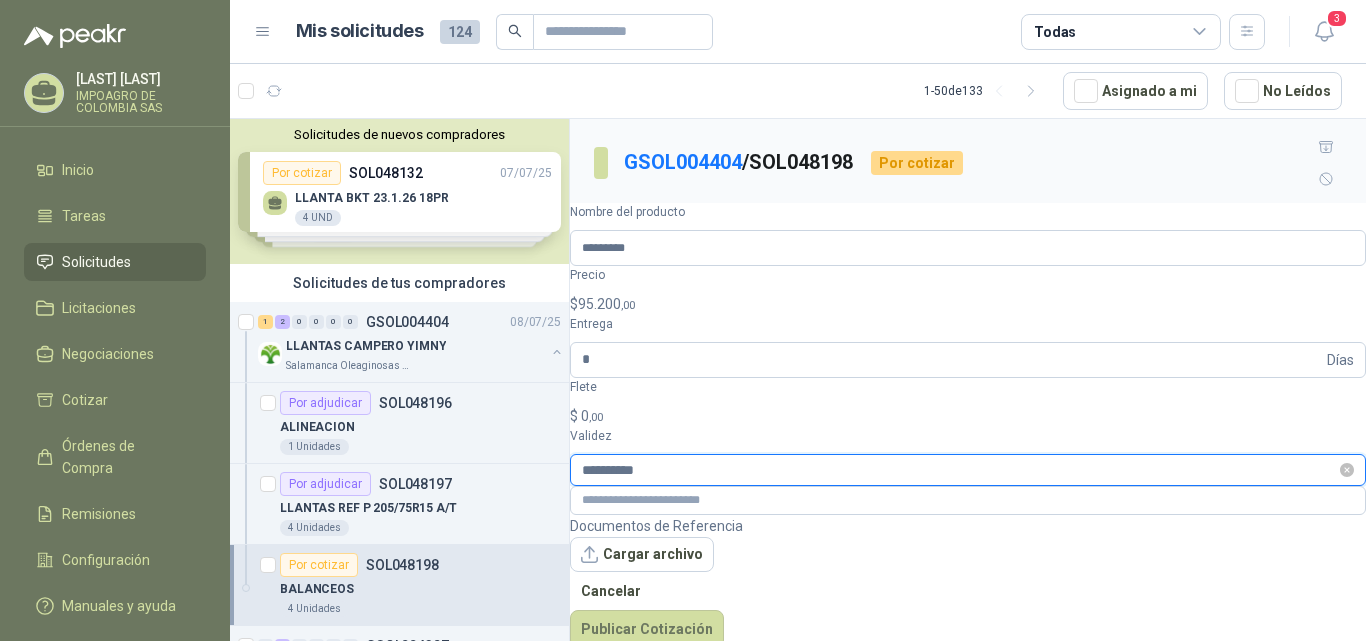 click on "**********" at bounding box center [959, 470] 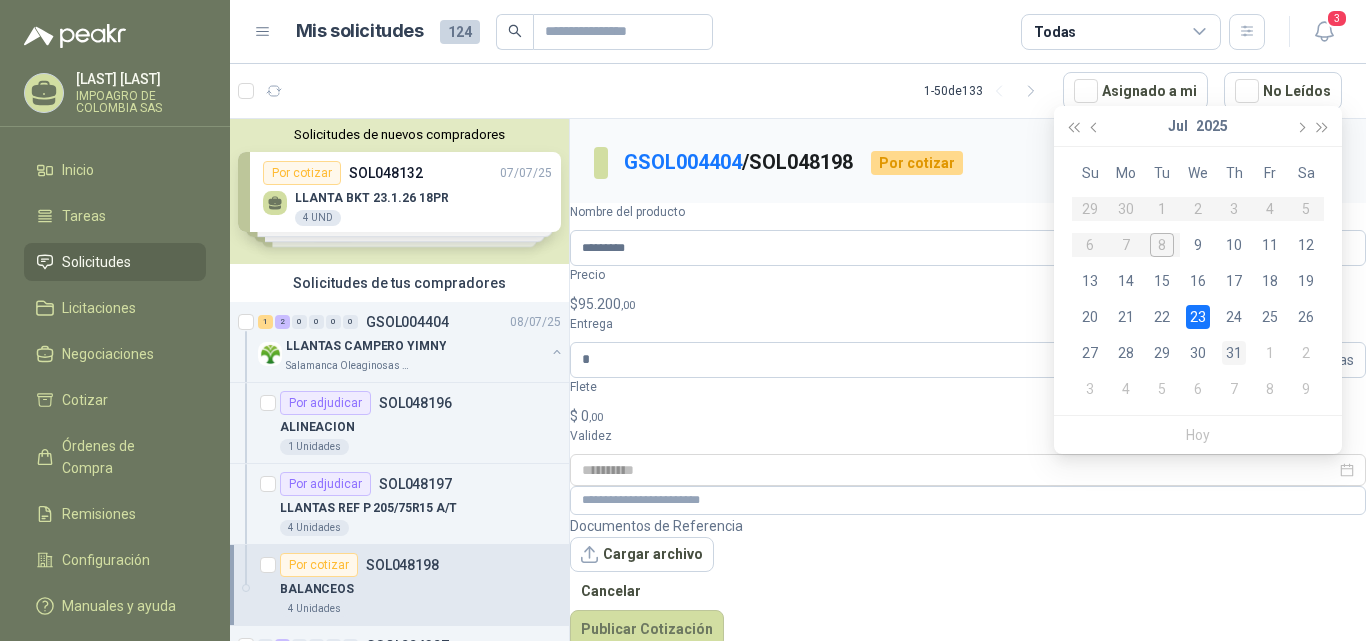 click on "31" at bounding box center [1234, 353] 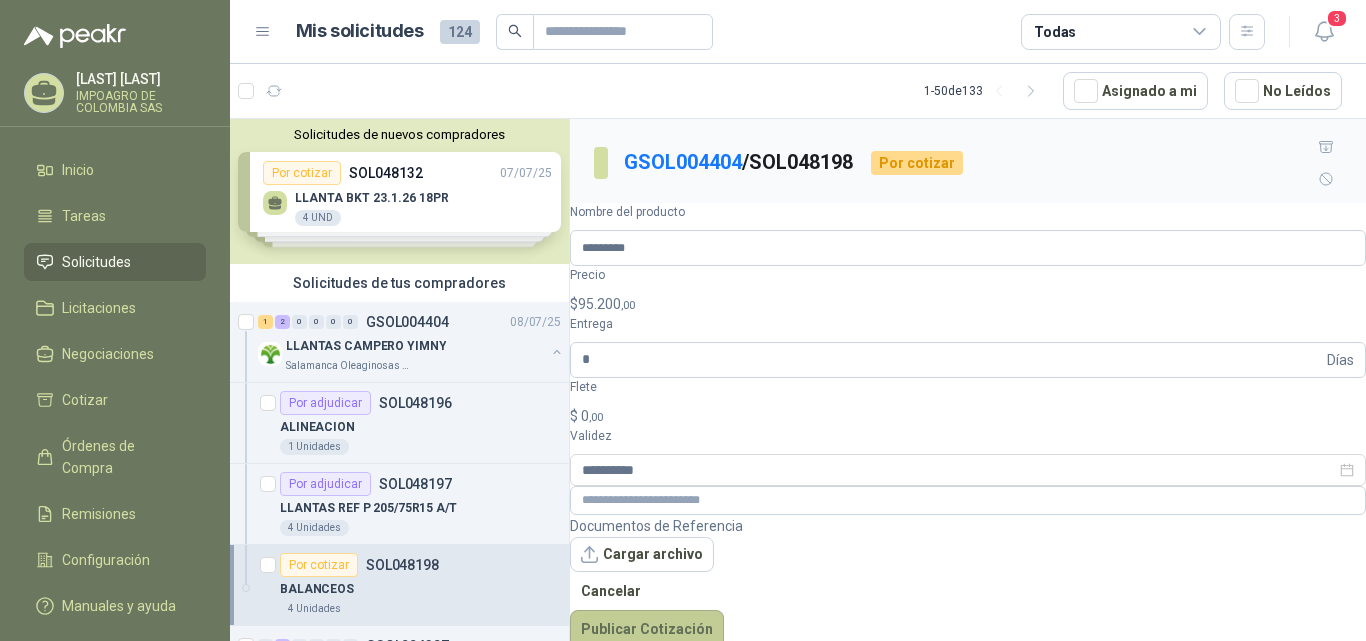 click on "Publicar Cotización" at bounding box center (647, 629) 